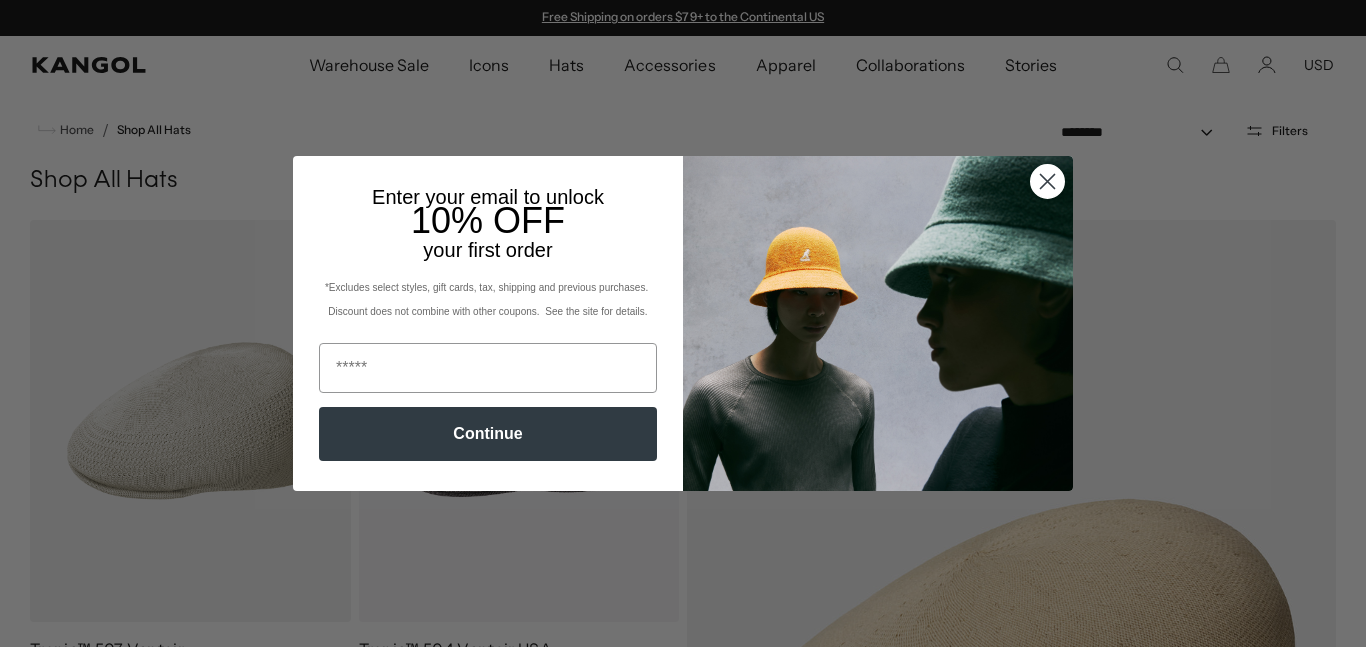 scroll, scrollTop: 31, scrollLeft: 0, axis: vertical 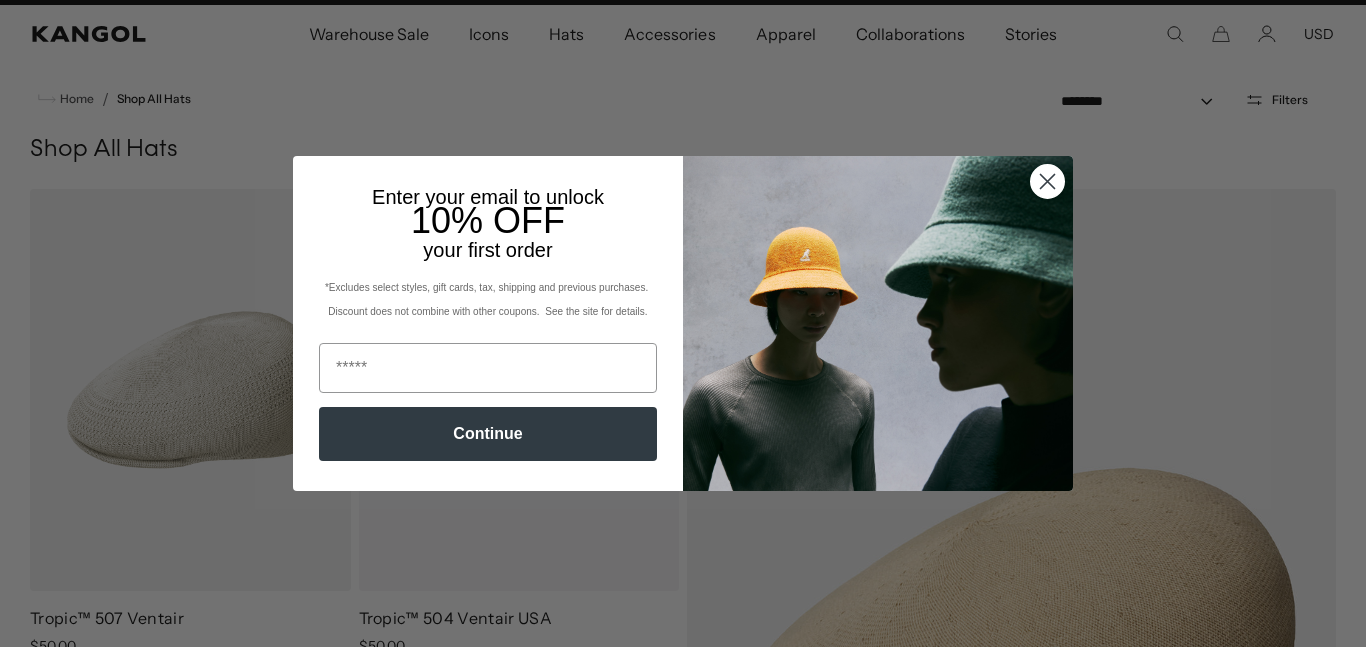 click 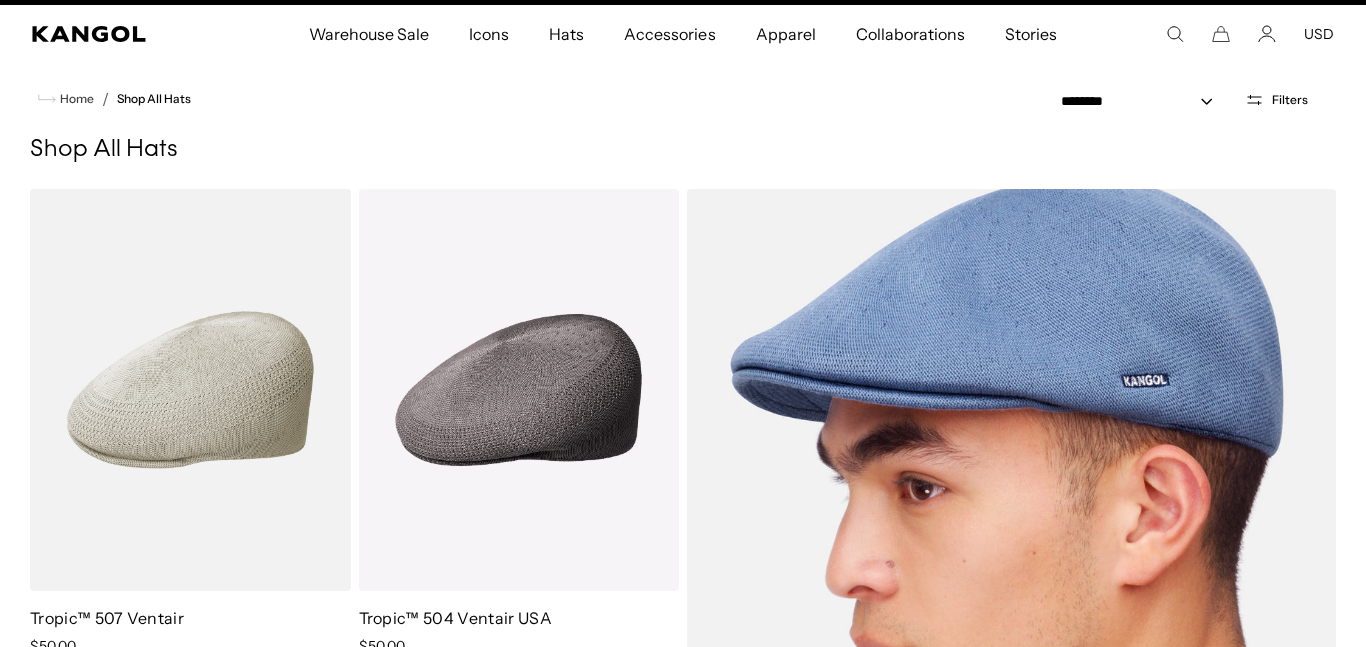 scroll, scrollTop: 33, scrollLeft: 0, axis: vertical 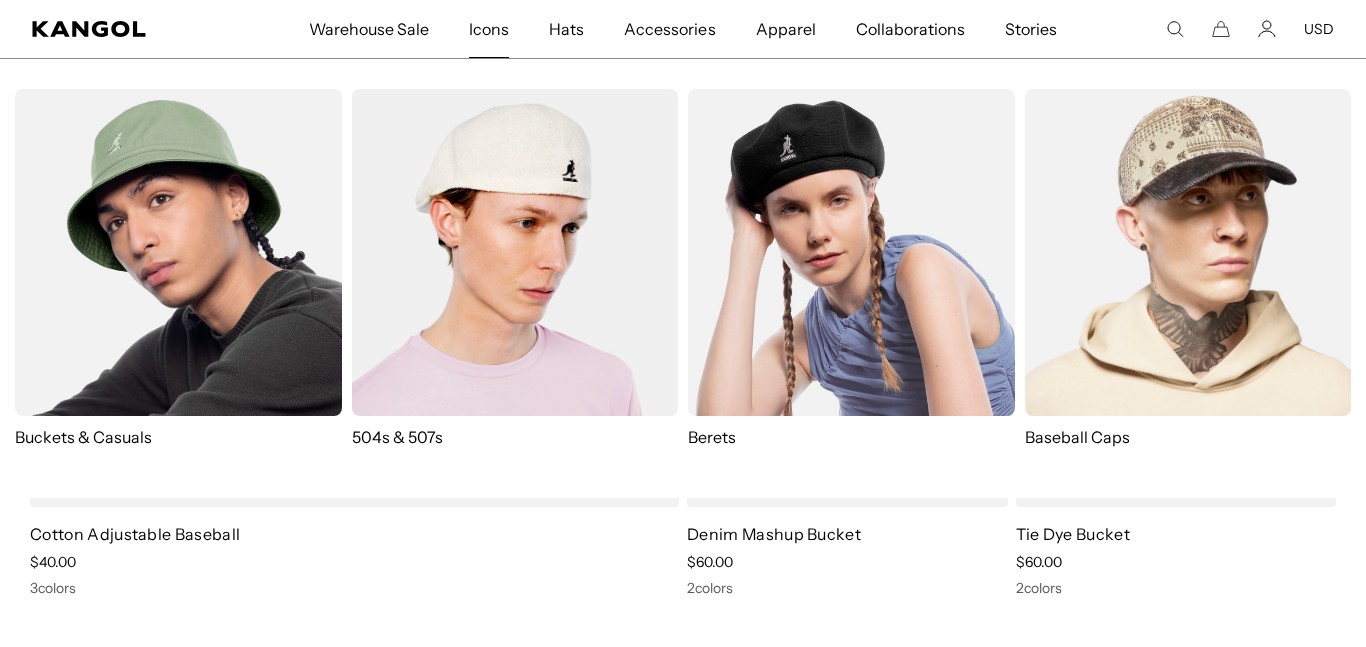 click at bounding box center [515, 252] 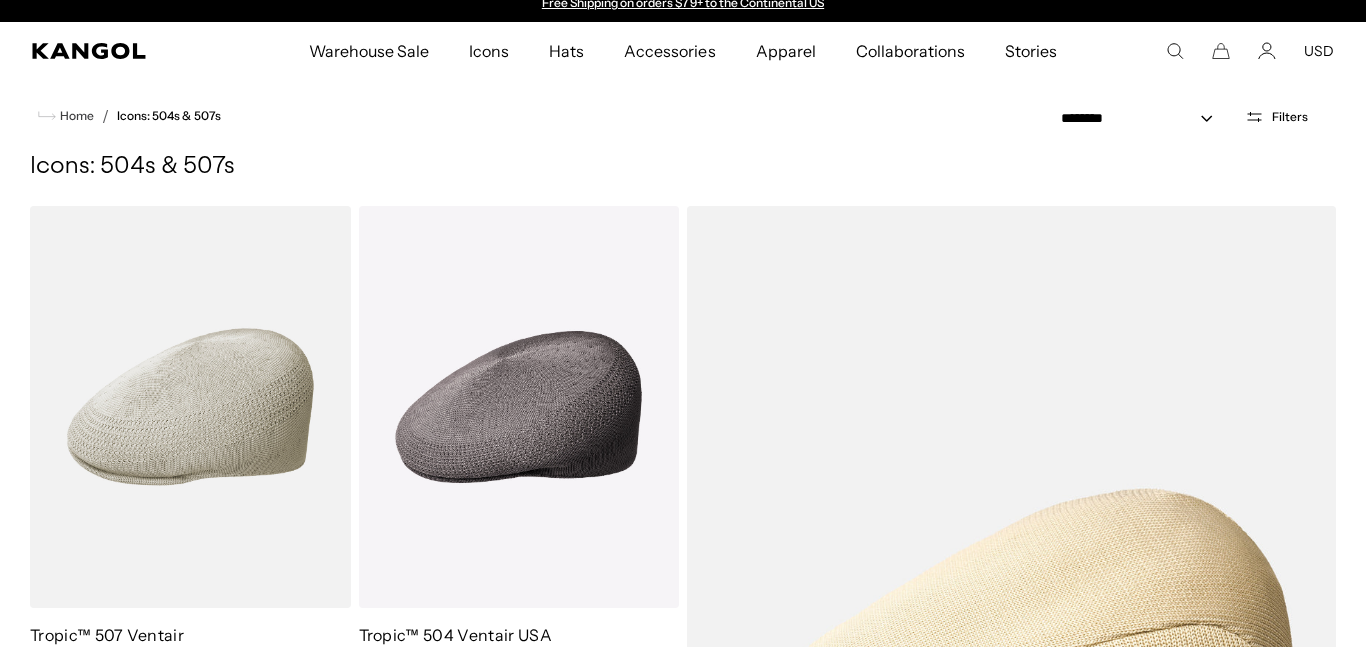 scroll, scrollTop: 193, scrollLeft: 0, axis: vertical 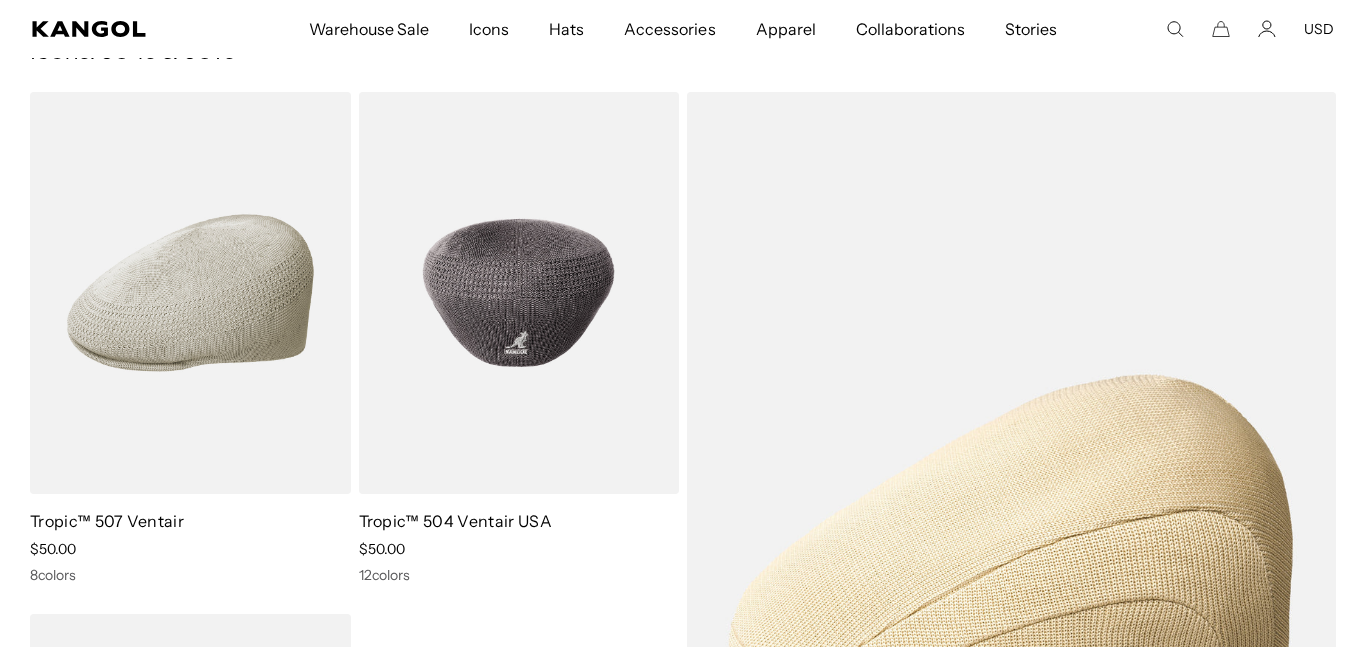 click on "Tropic™ 504 Ventair USA" at bounding box center (455, 521) 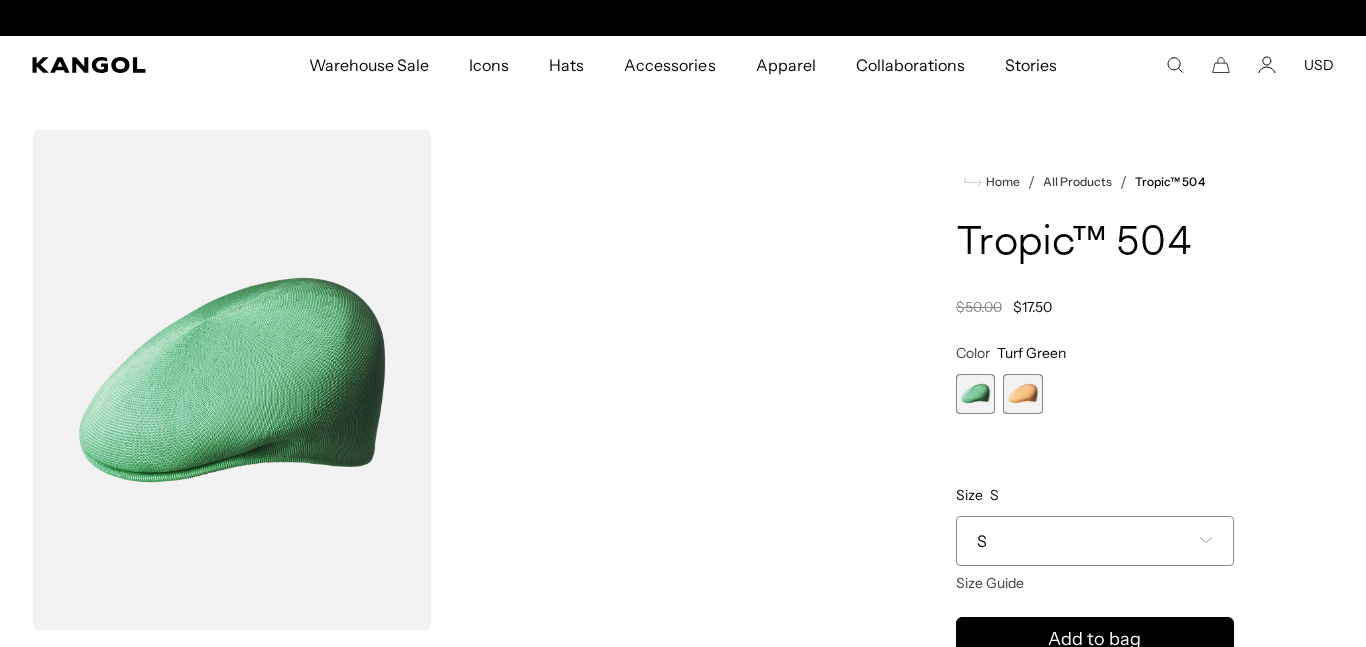 scroll, scrollTop: 0, scrollLeft: 0, axis: both 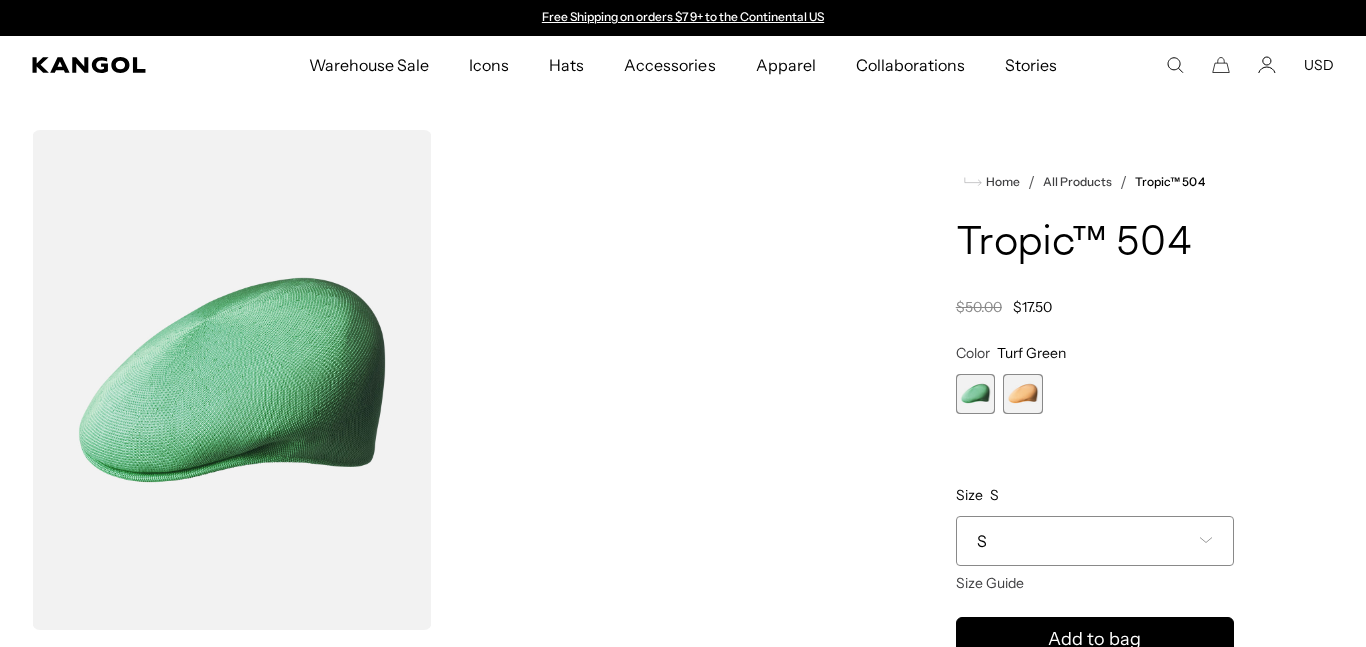 click on "S" at bounding box center [1095, 541] 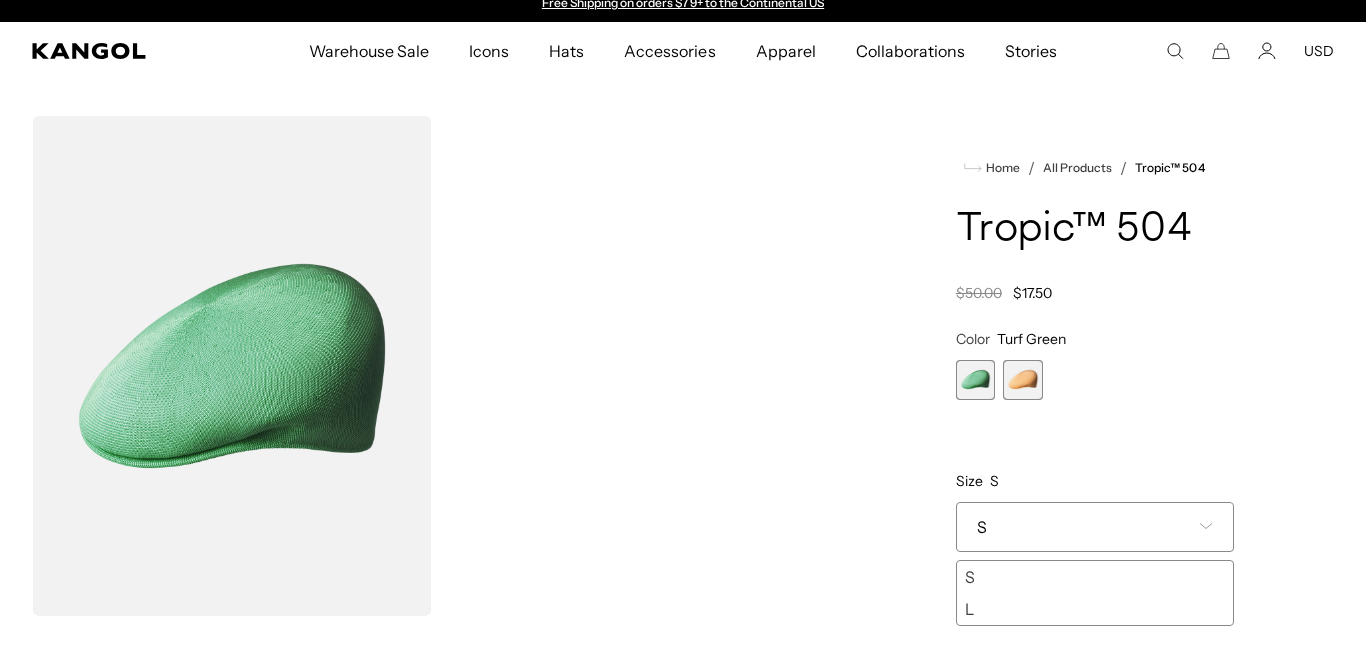 scroll, scrollTop: 81, scrollLeft: 0, axis: vertical 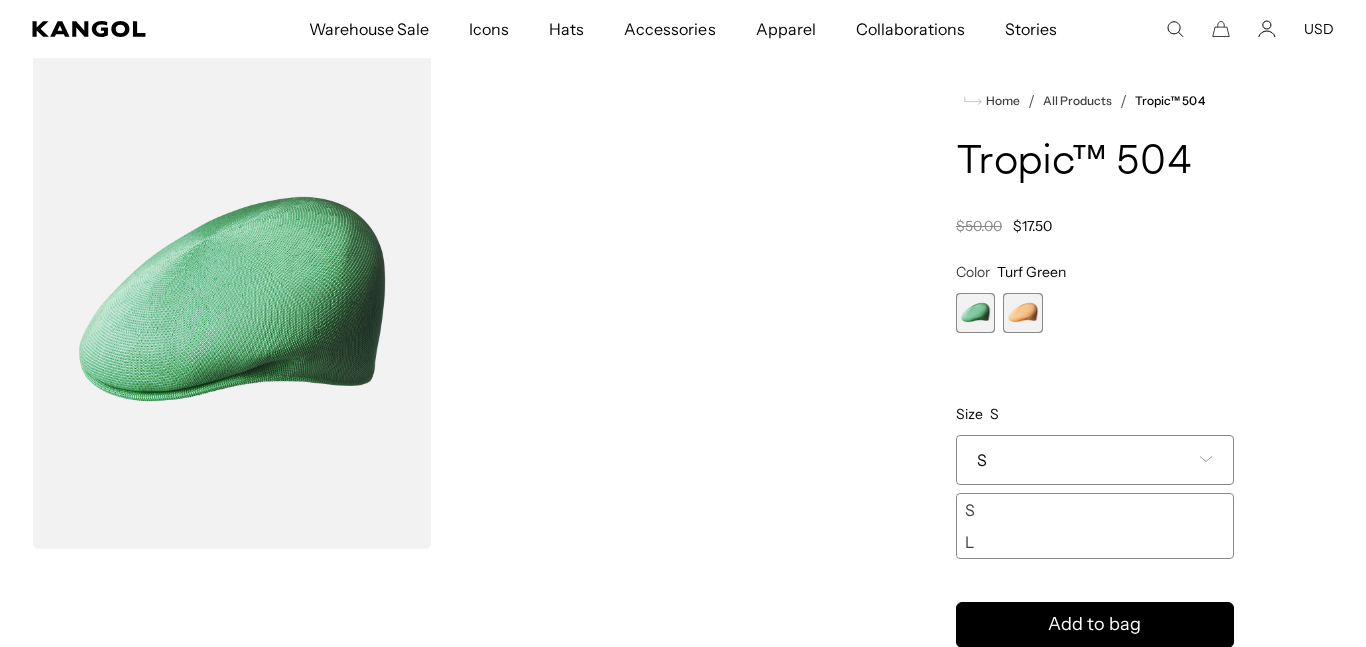 click on "L" at bounding box center [1095, 542] 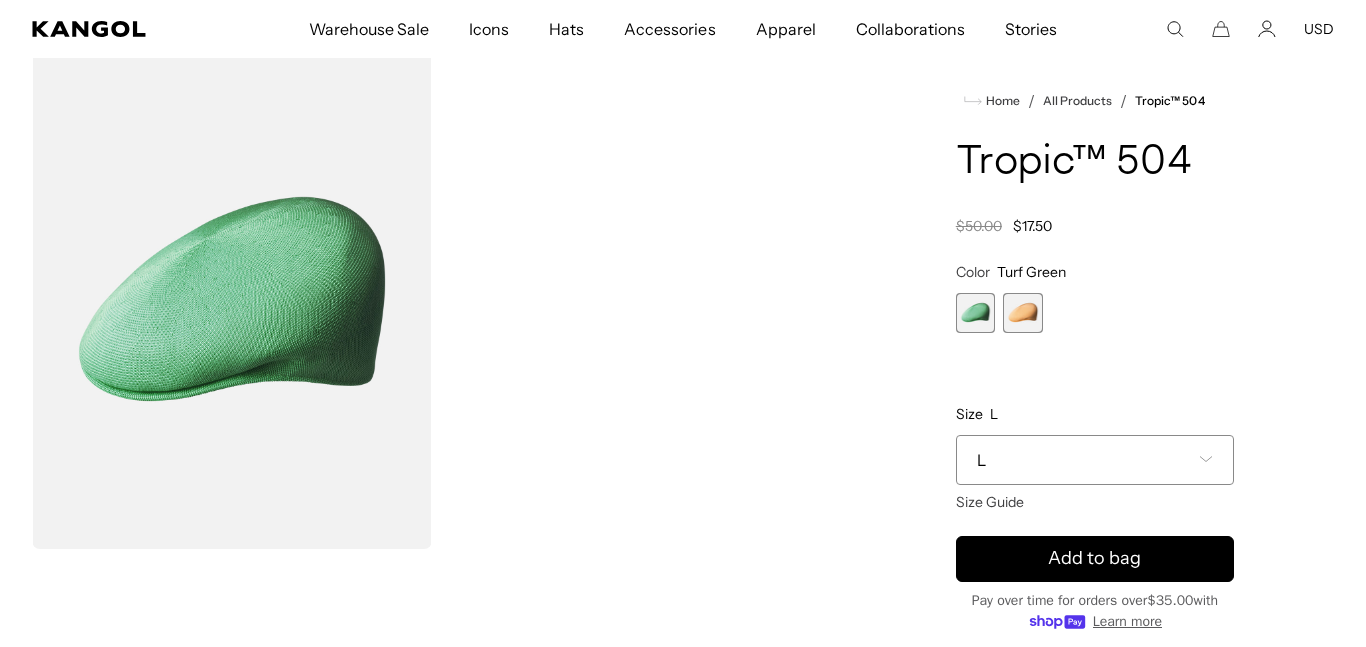 scroll, scrollTop: 0, scrollLeft: 412, axis: horizontal 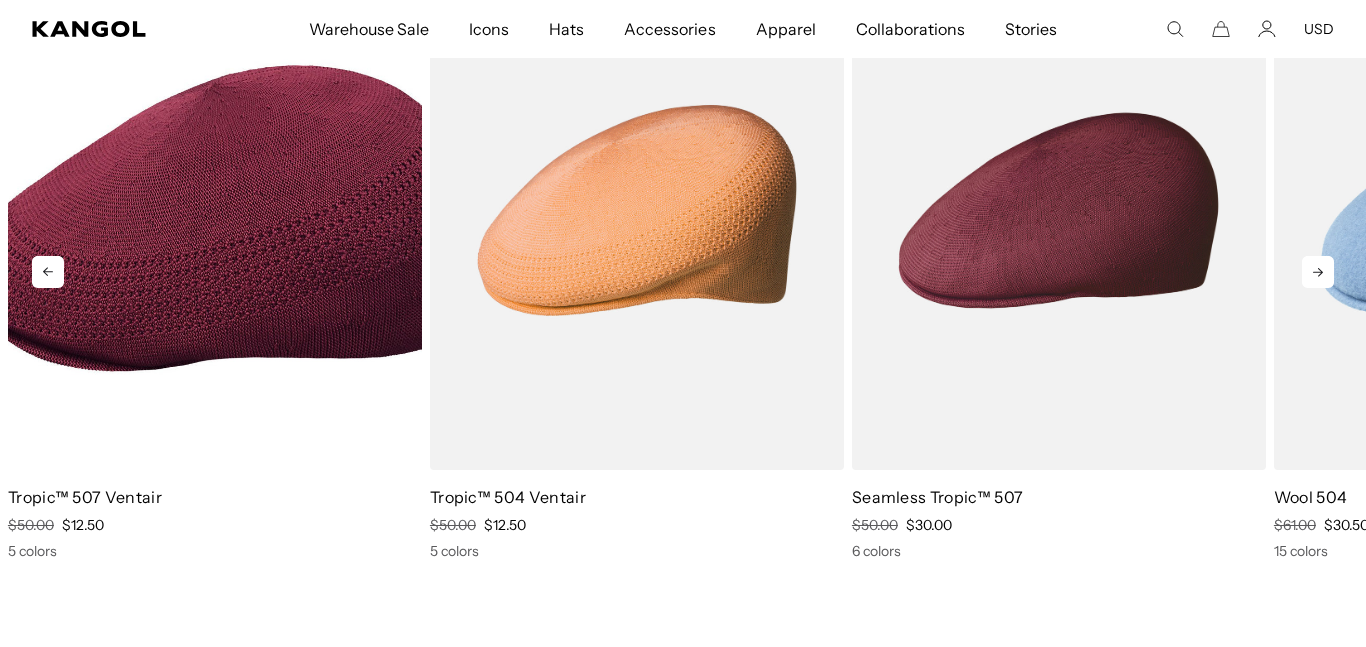 click 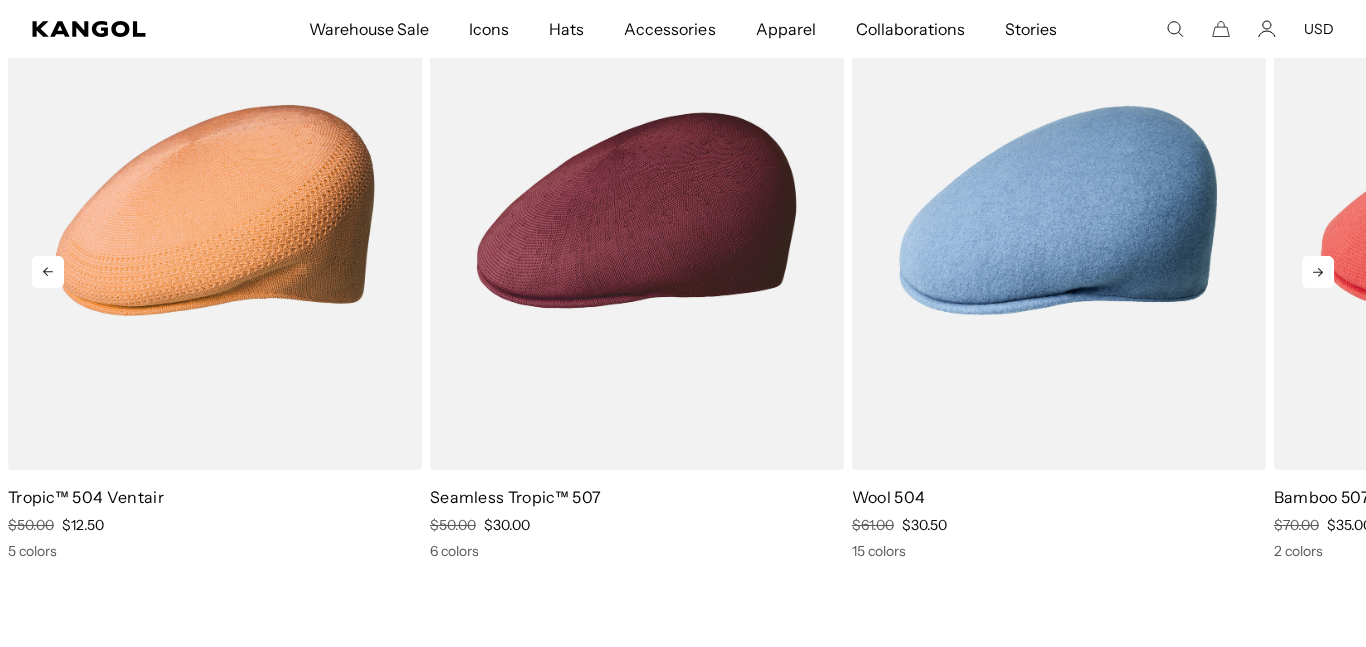 scroll, scrollTop: 0, scrollLeft: 0, axis: both 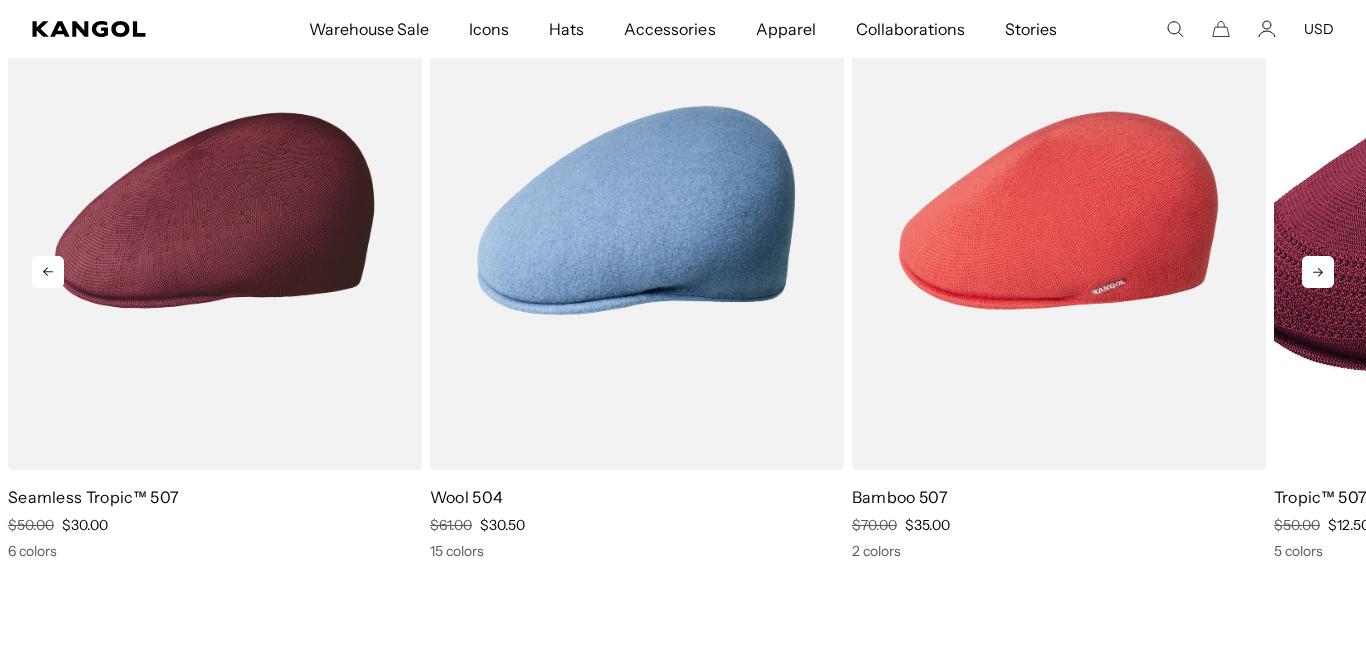 click 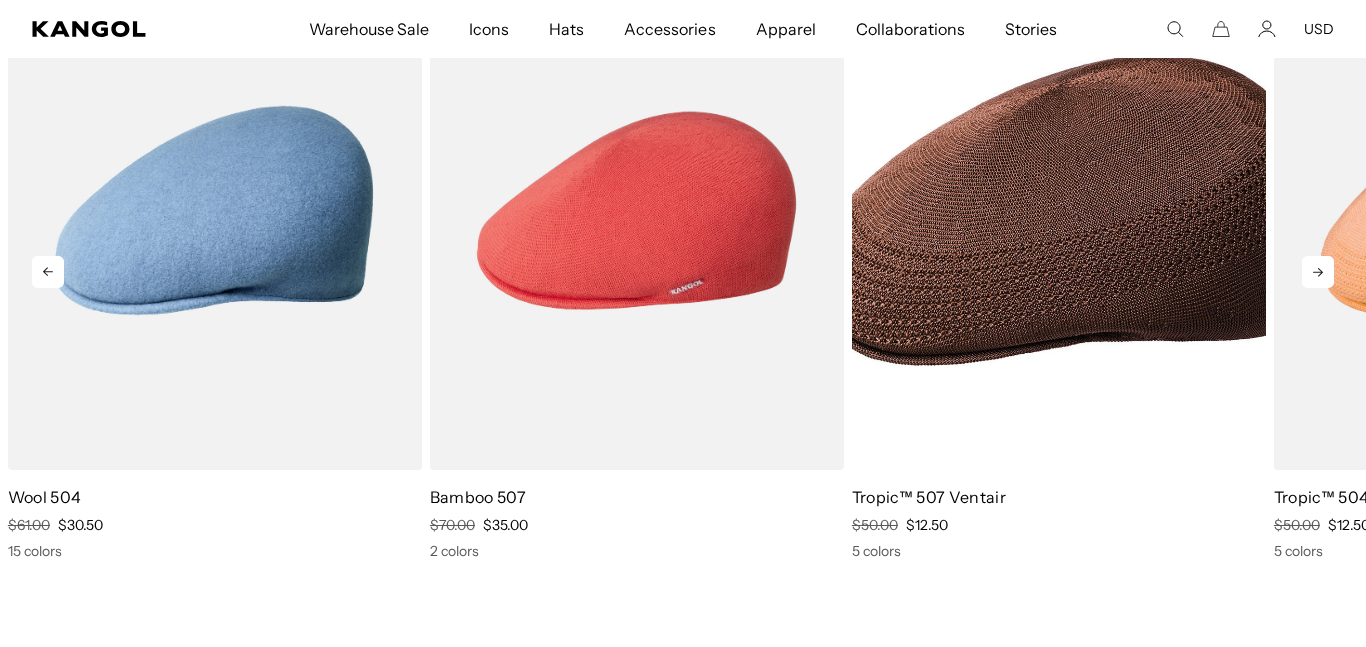 scroll, scrollTop: 0, scrollLeft: 0, axis: both 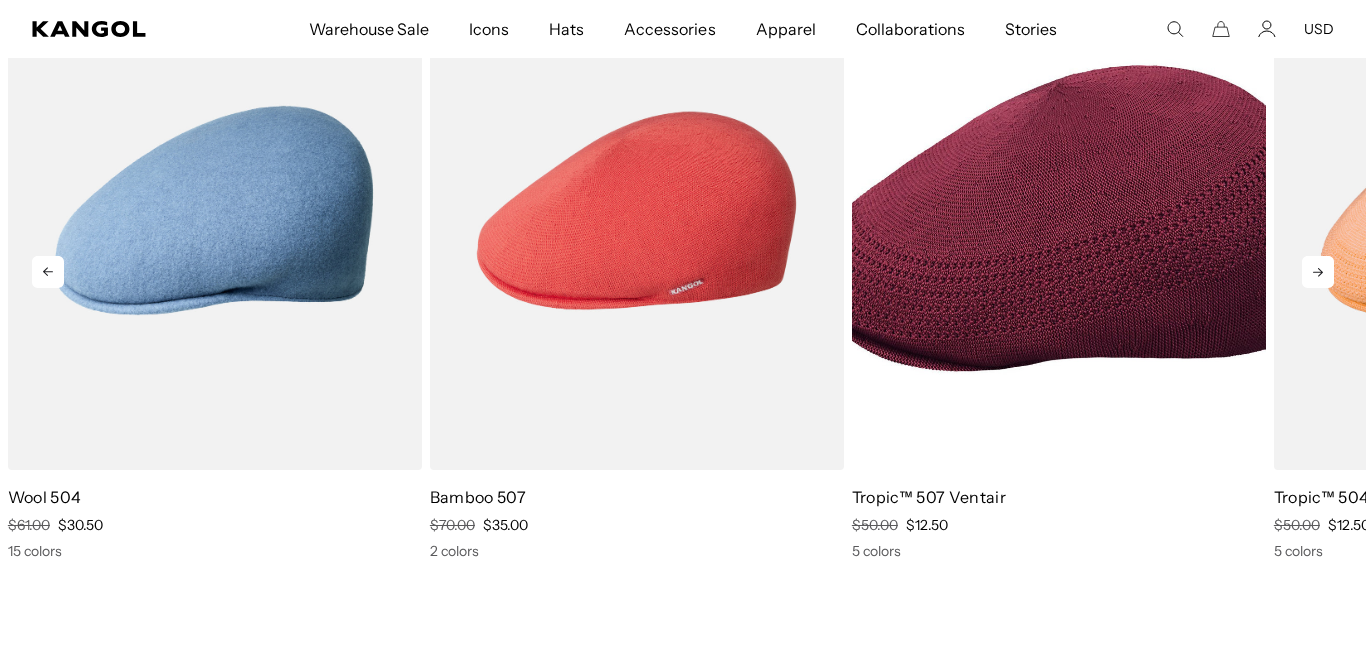 click 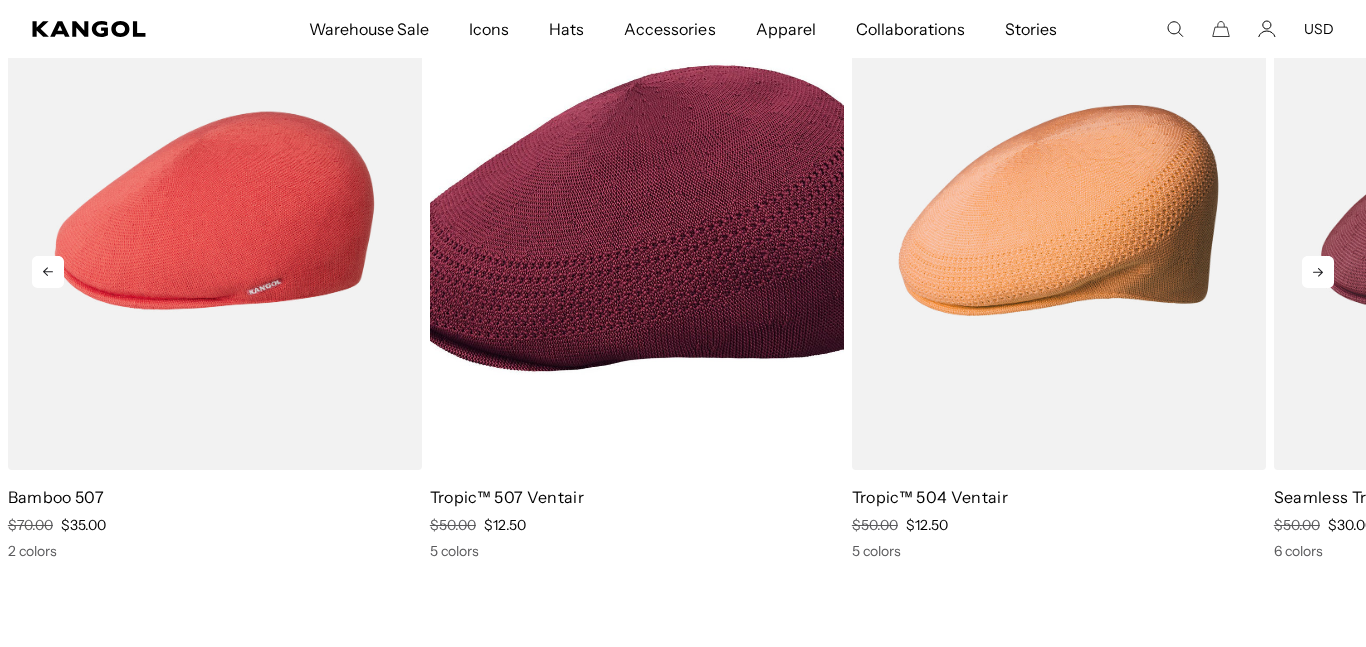 scroll, scrollTop: 0, scrollLeft: 412, axis: horizontal 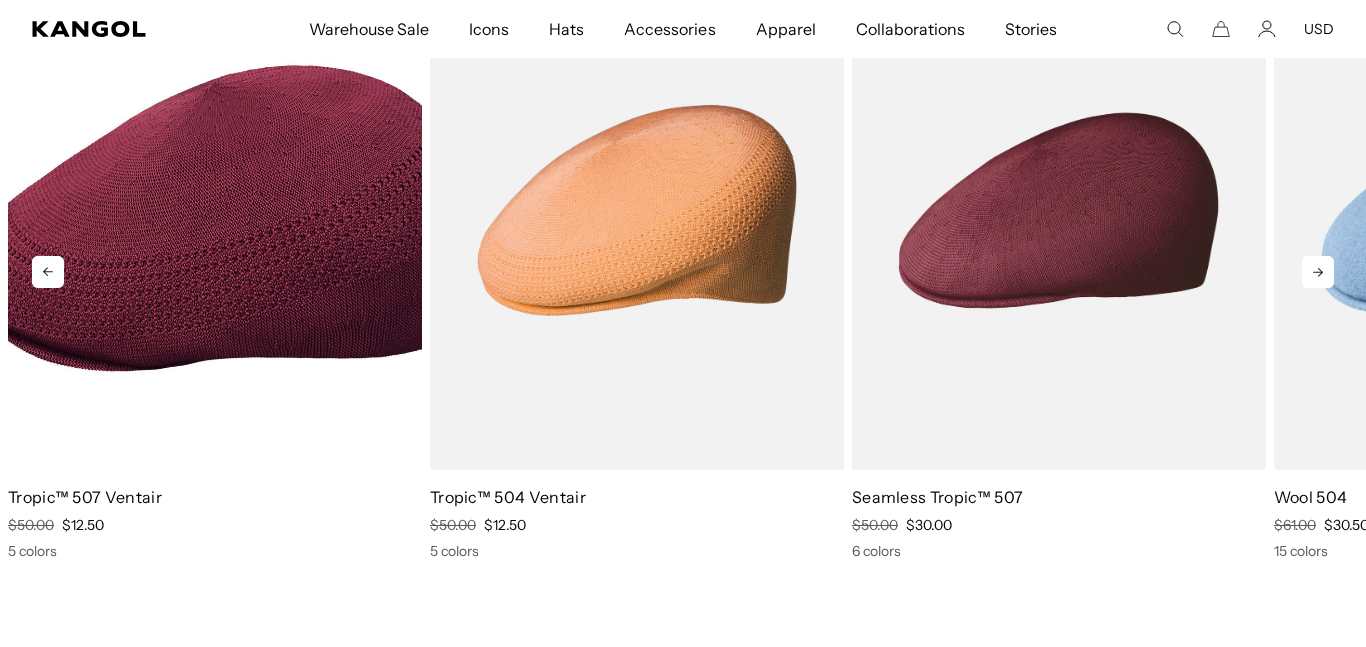 click 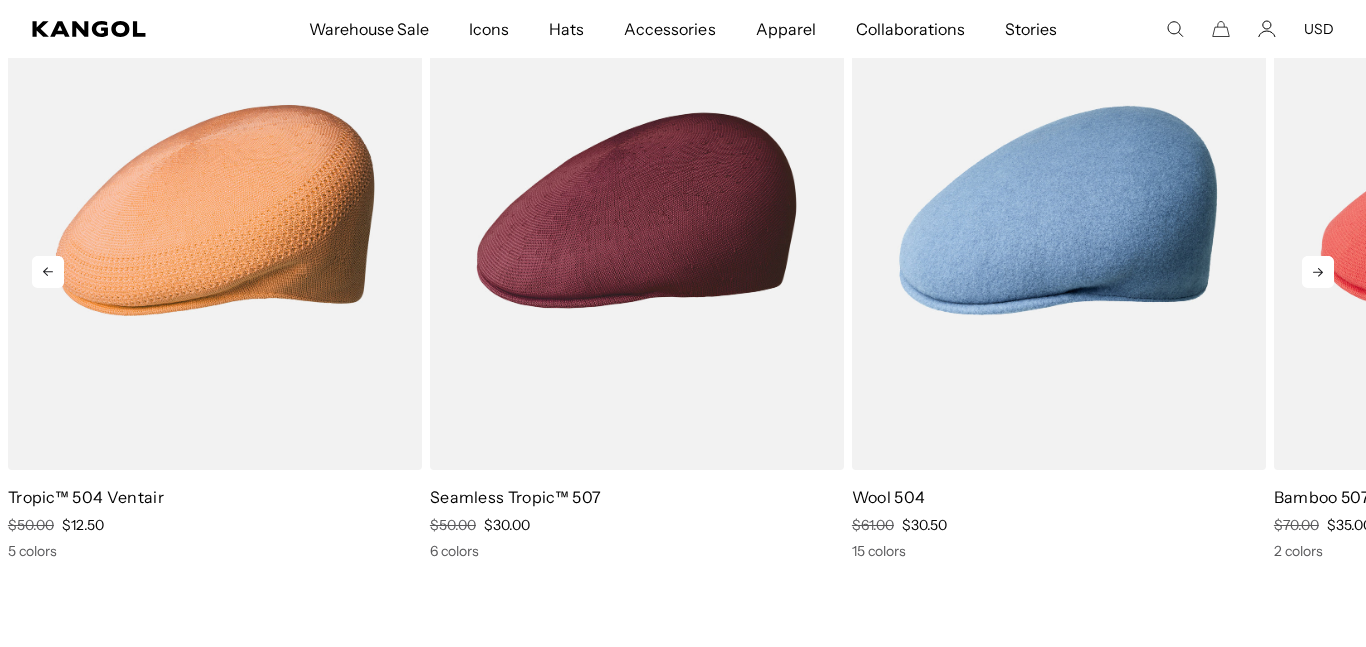 click 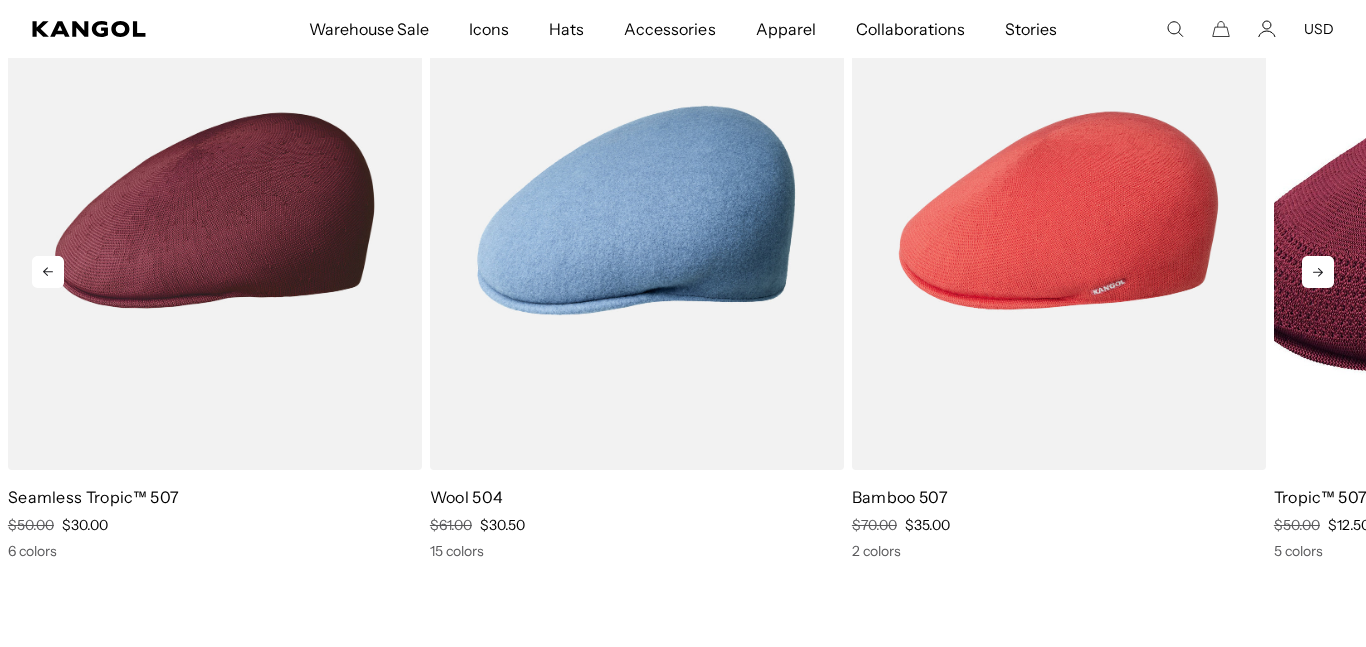 click 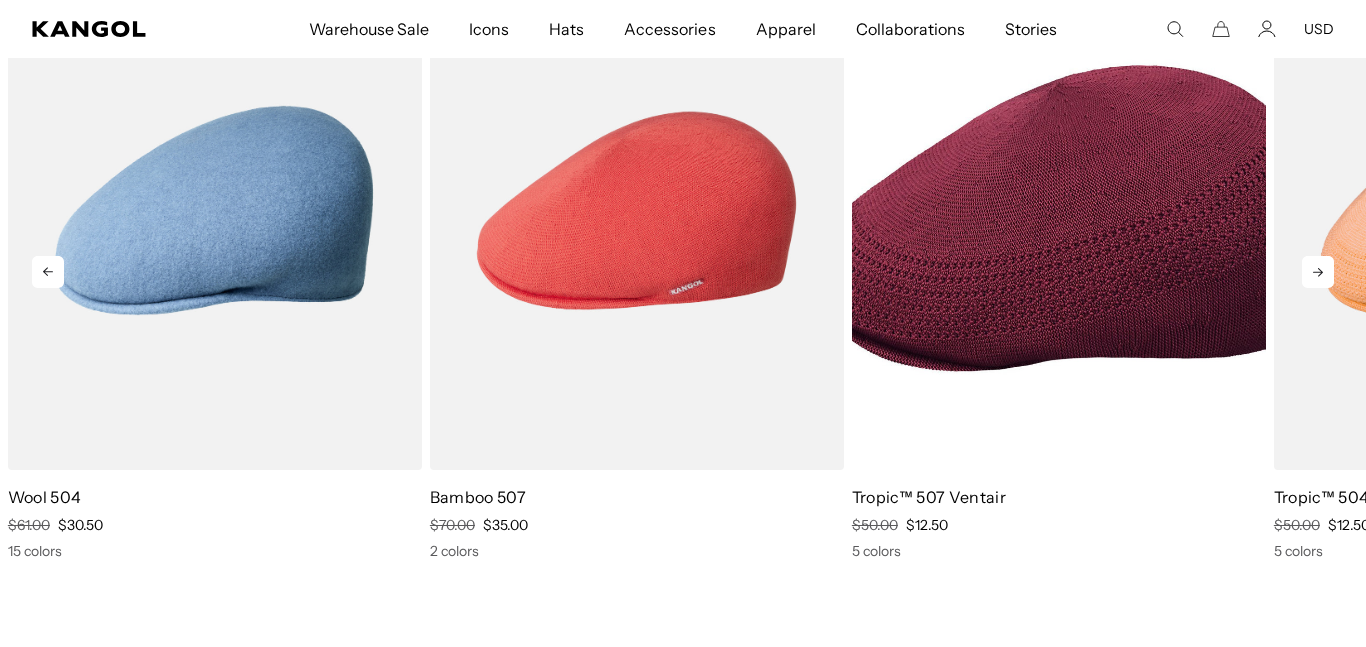 click 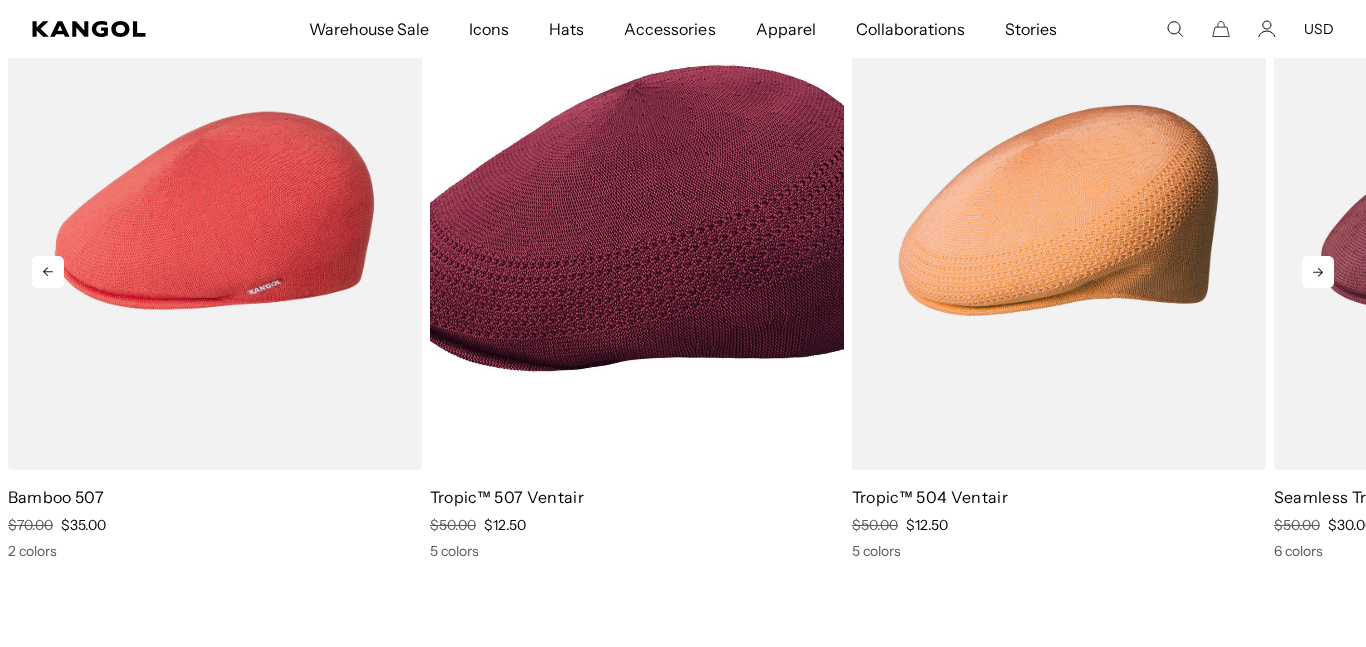 scroll, scrollTop: 0, scrollLeft: 412, axis: horizontal 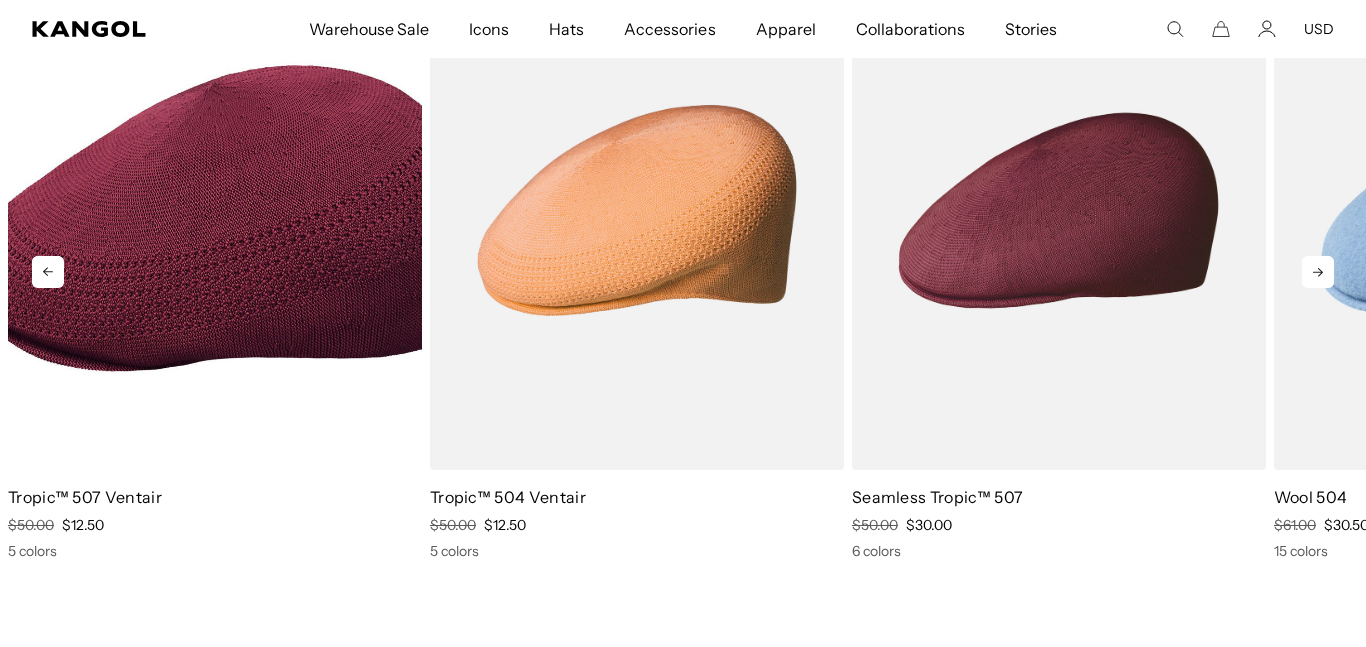 click 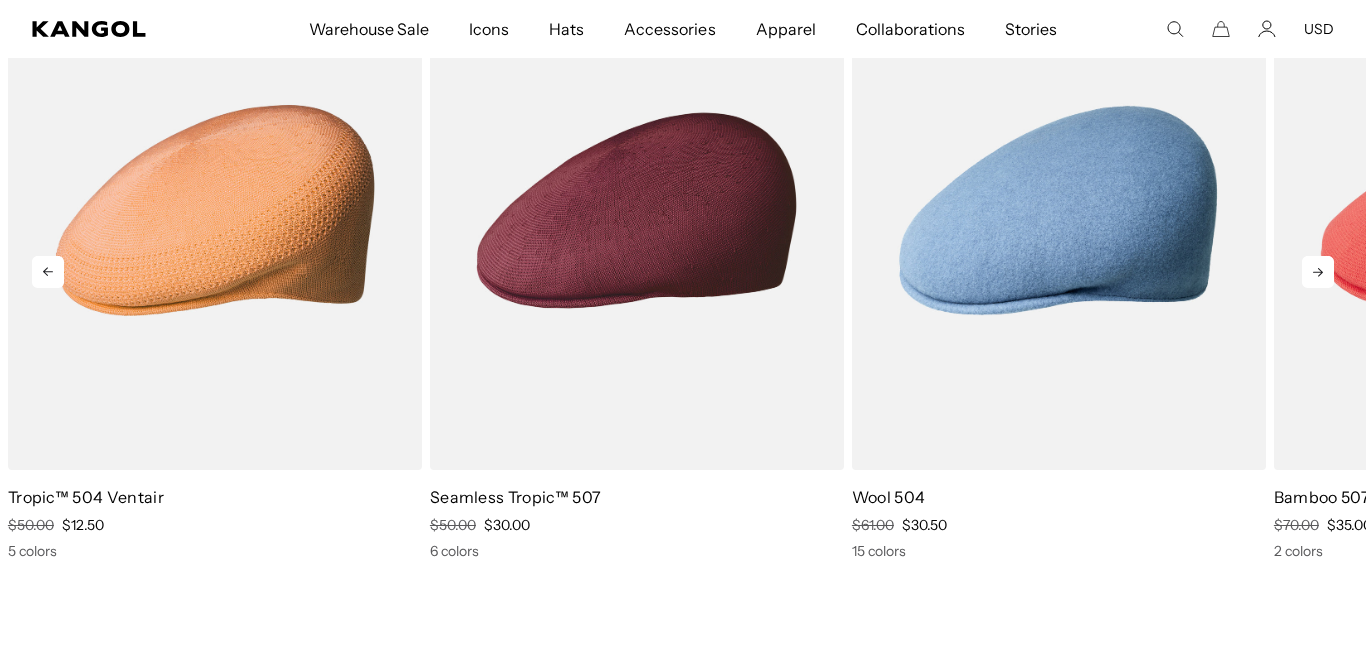 click 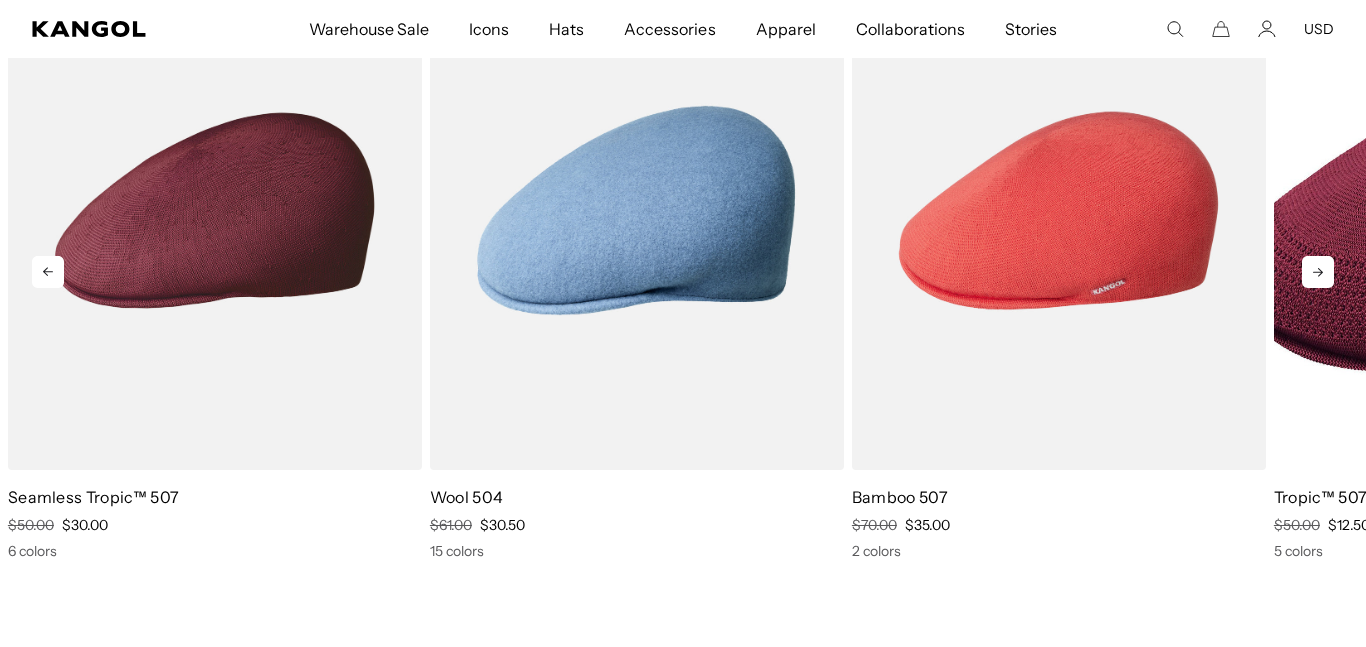 scroll, scrollTop: 0, scrollLeft: 0, axis: both 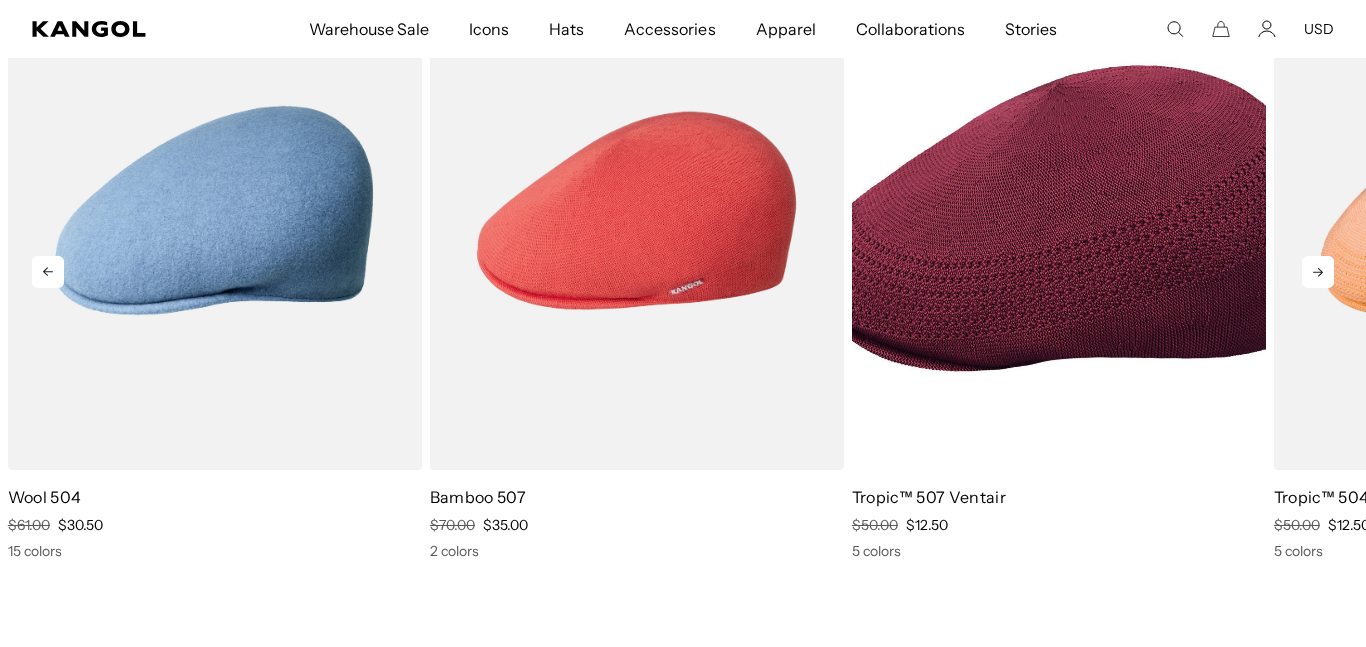 click 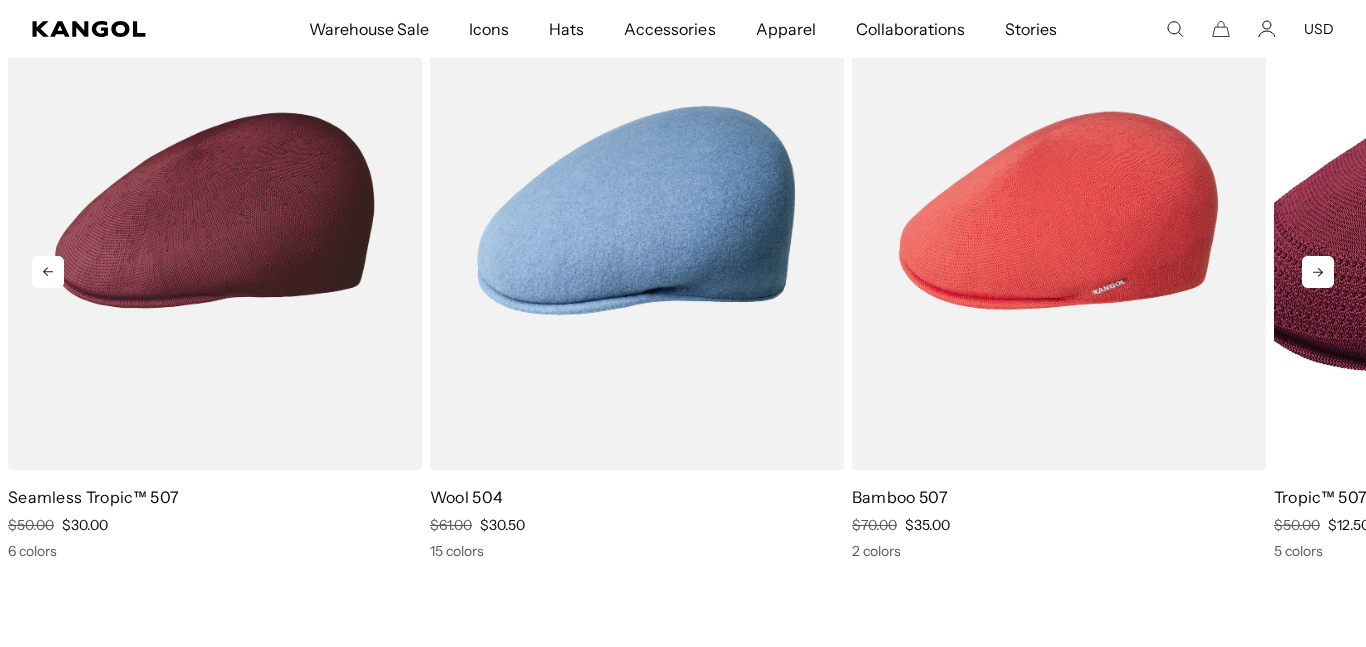 scroll, scrollTop: 0, scrollLeft: 0, axis: both 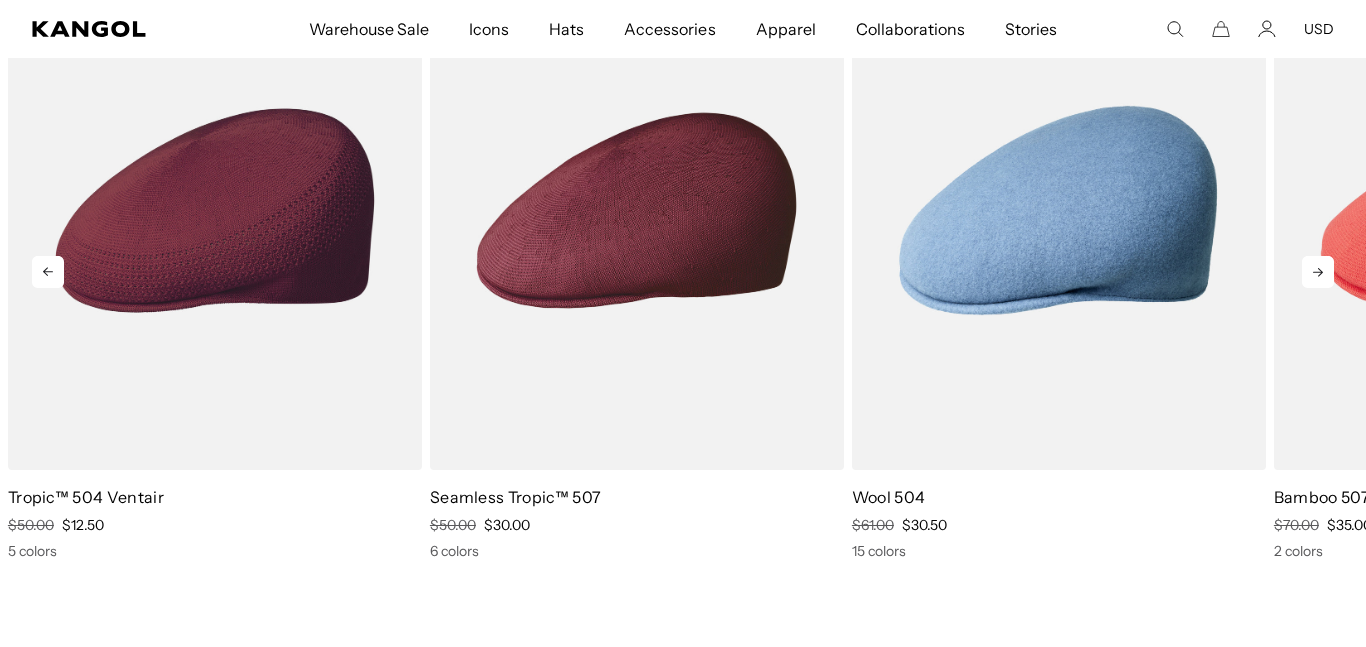 click at bounding box center [215, 211] 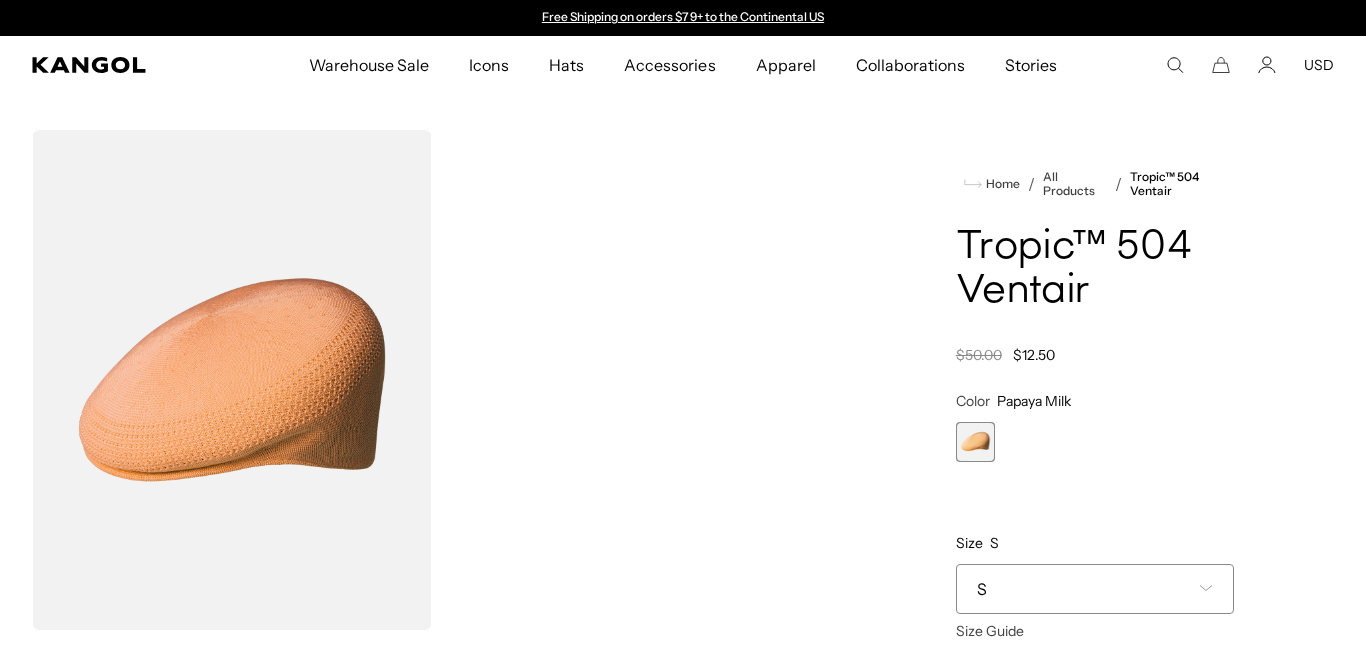 scroll, scrollTop: 0, scrollLeft: 0, axis: both 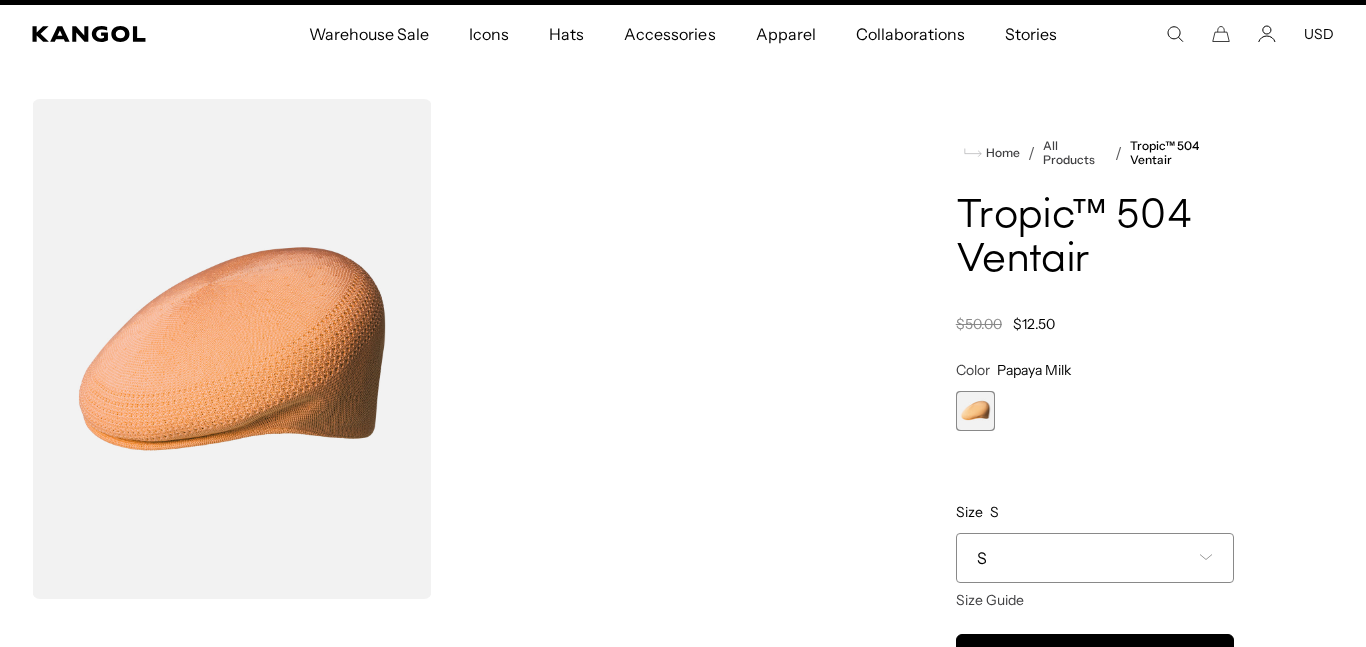 click on "S" at bounding box center (1095, 558) 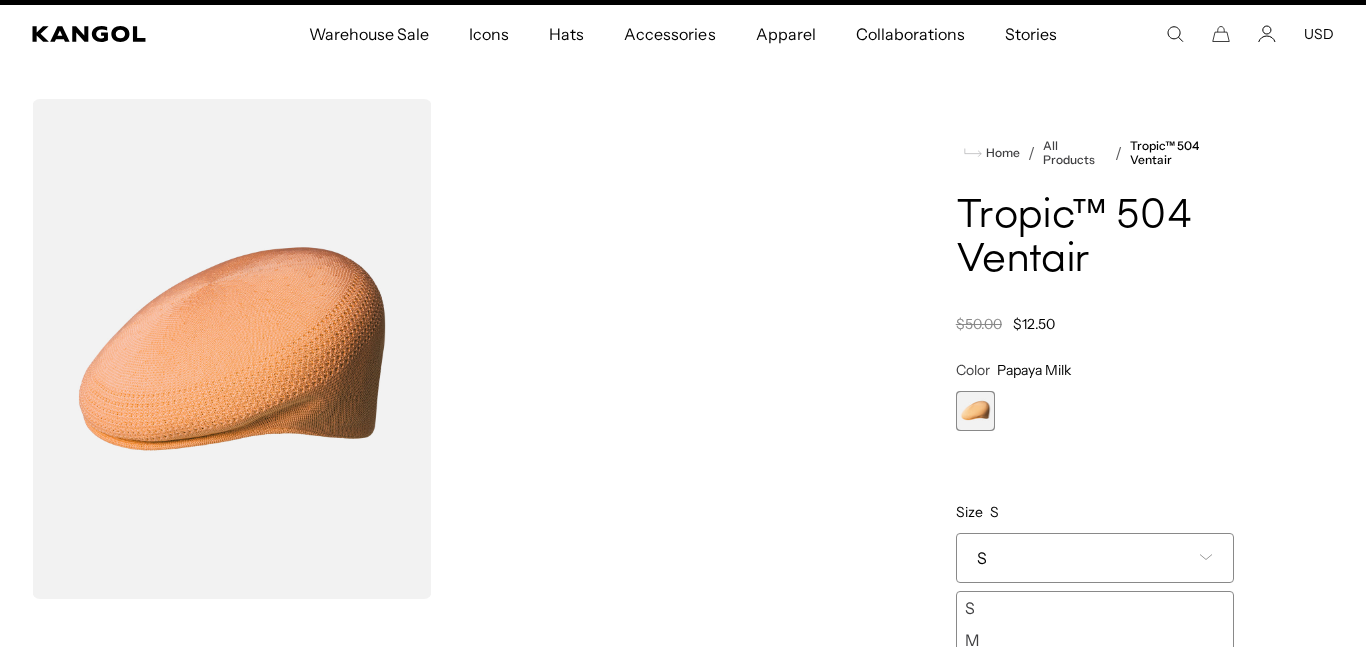 scroll, scrollTop: 424, scrollLeft: 0, axis: vertical 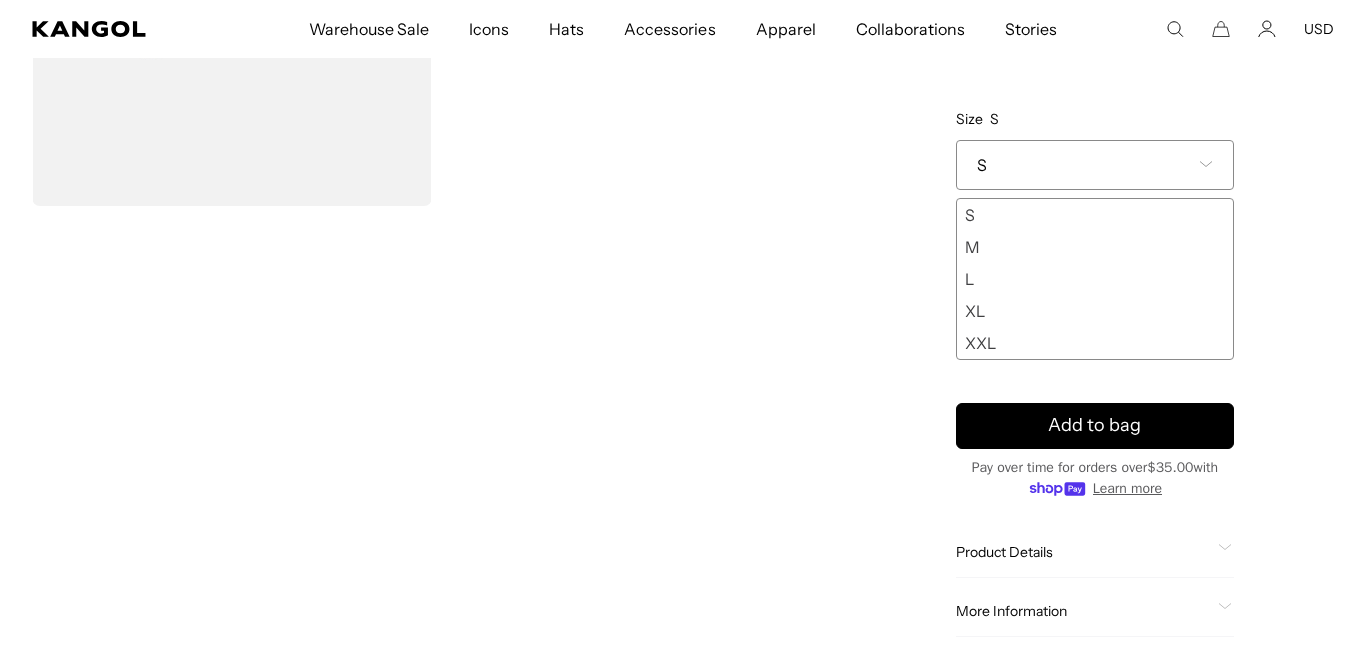click on "L" at bounding box center [1095, 279] 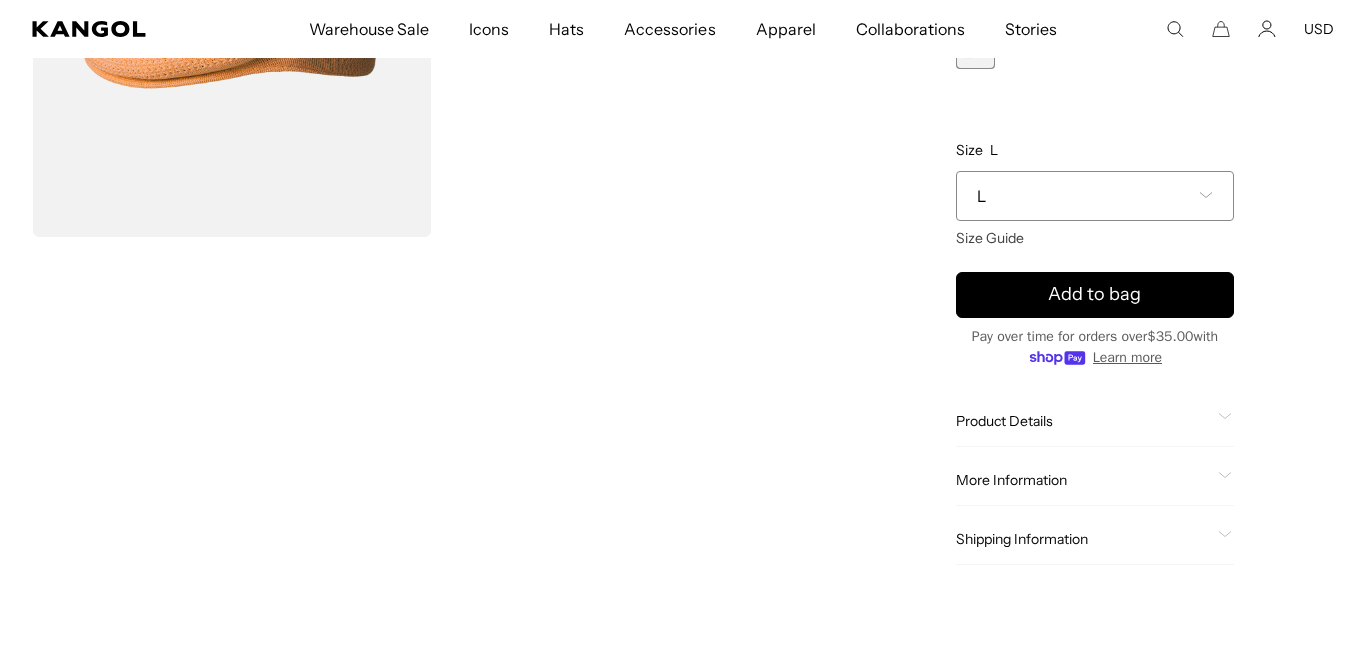 scroll, scrollTop: 51, scrollLeft: 0, axis: vertical 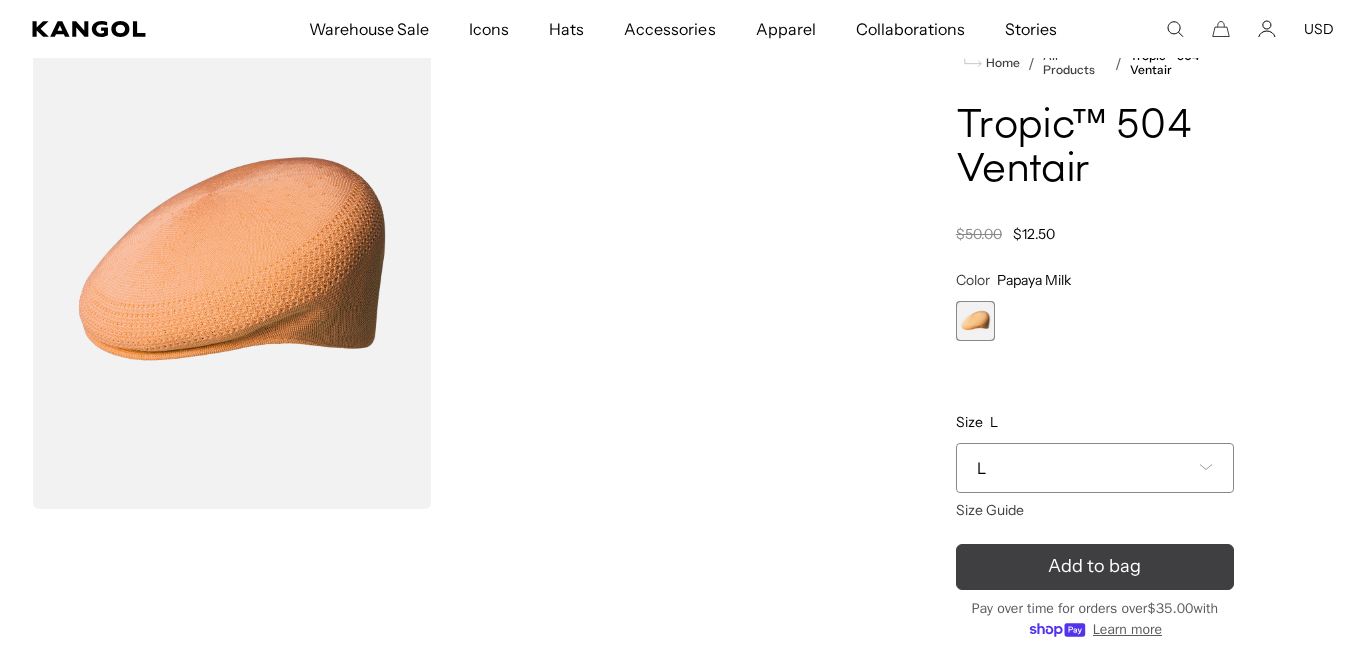 click on "Add to bag" at bounding box center [1095, 567] 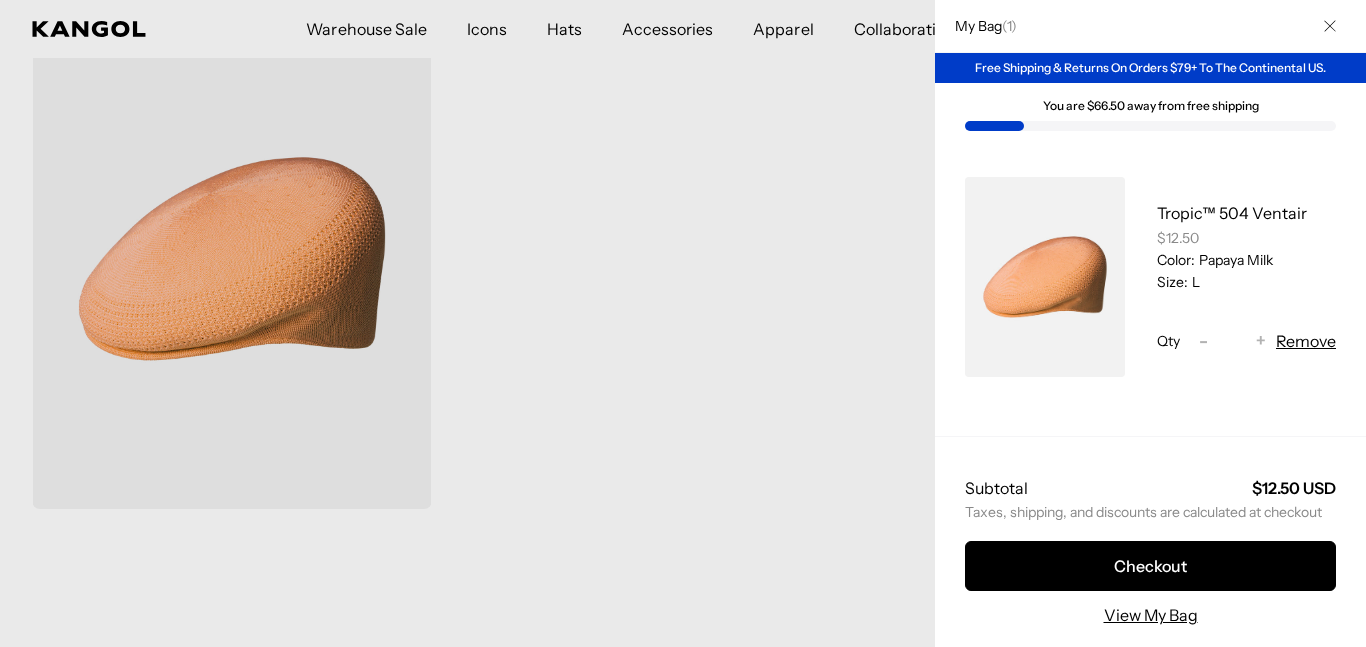 scroll, scrollTop: 0, scrollLeft: 0, axis: both 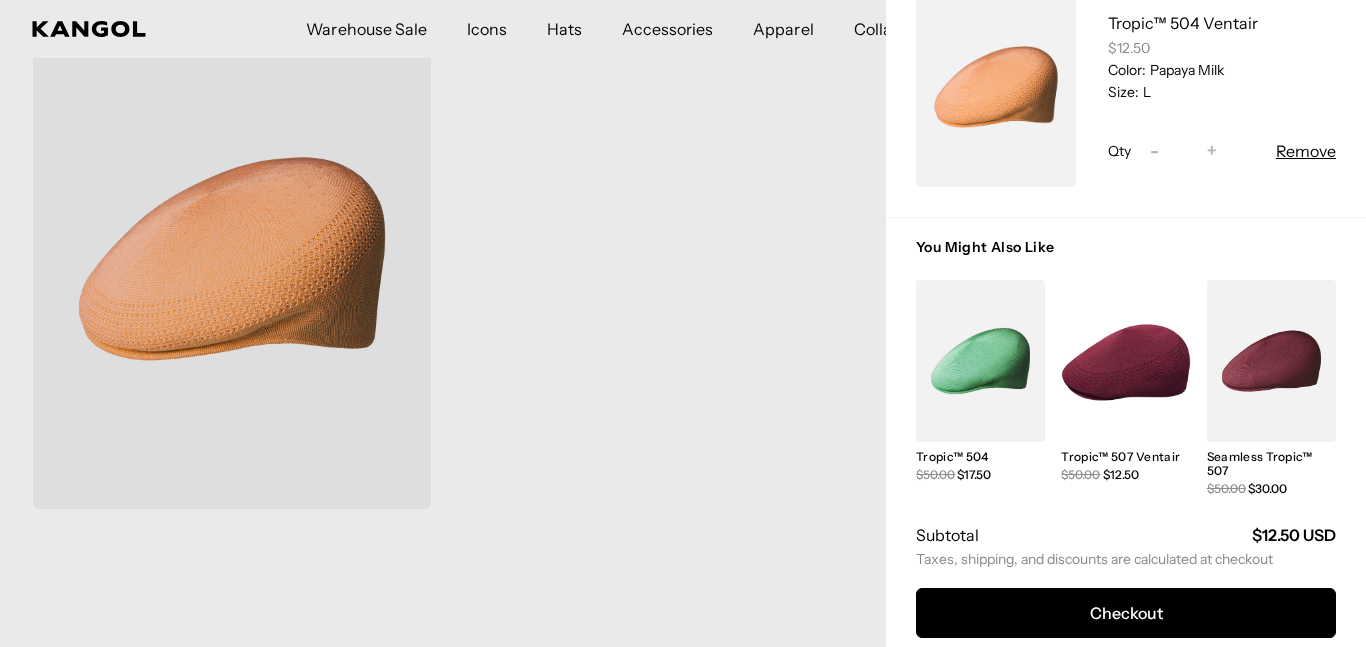 click at bounding box center [980, 361] 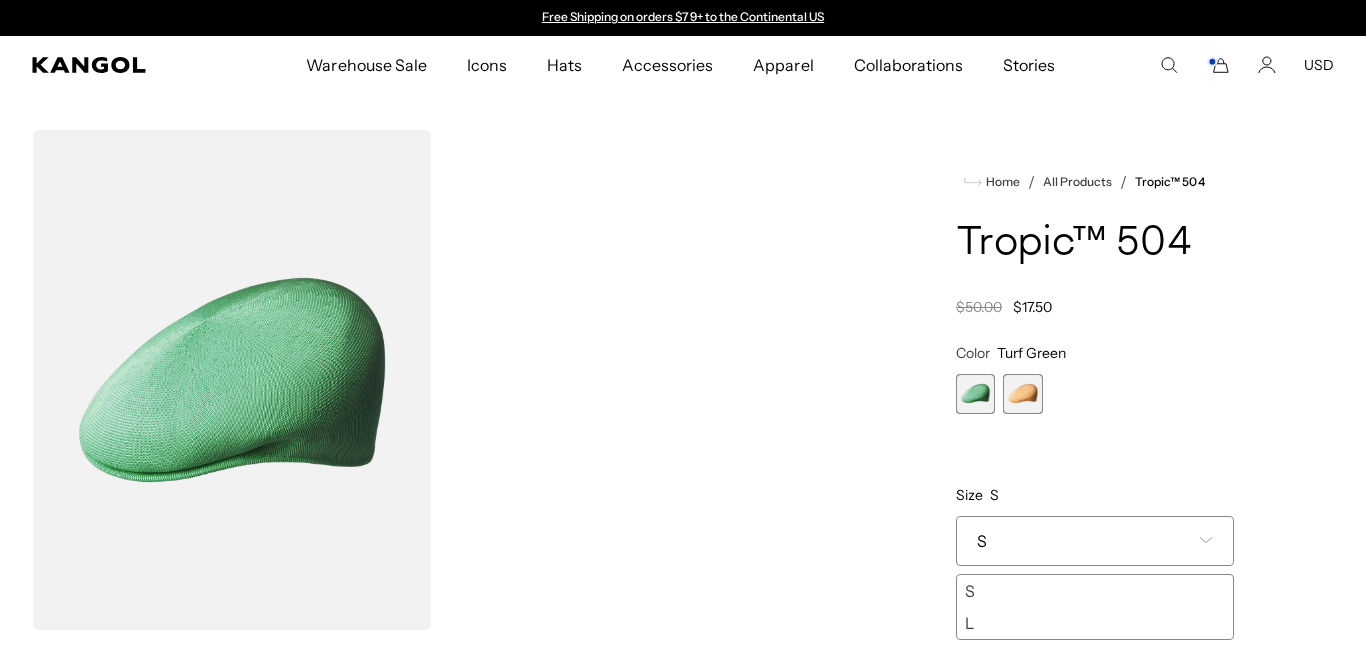 scroll, scrollTop: 59, scrollLeft: 0, axis: vertical 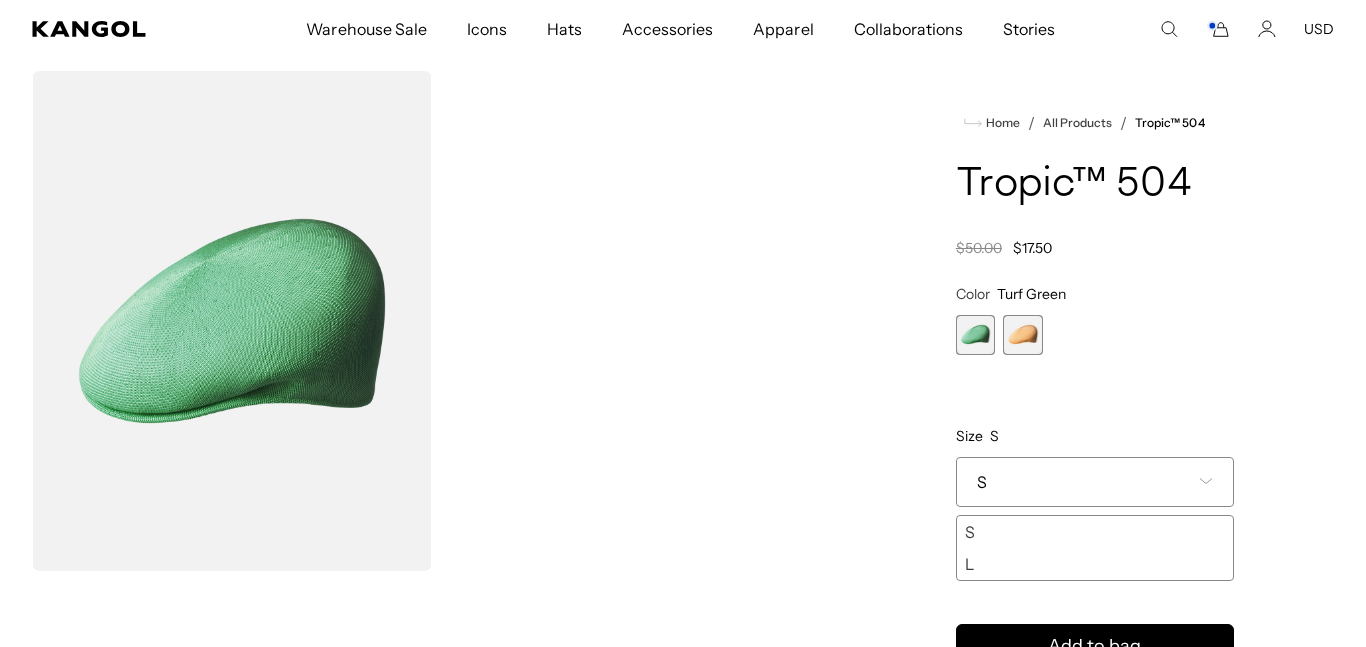 click on "L" at bounding box center [1095, 564] 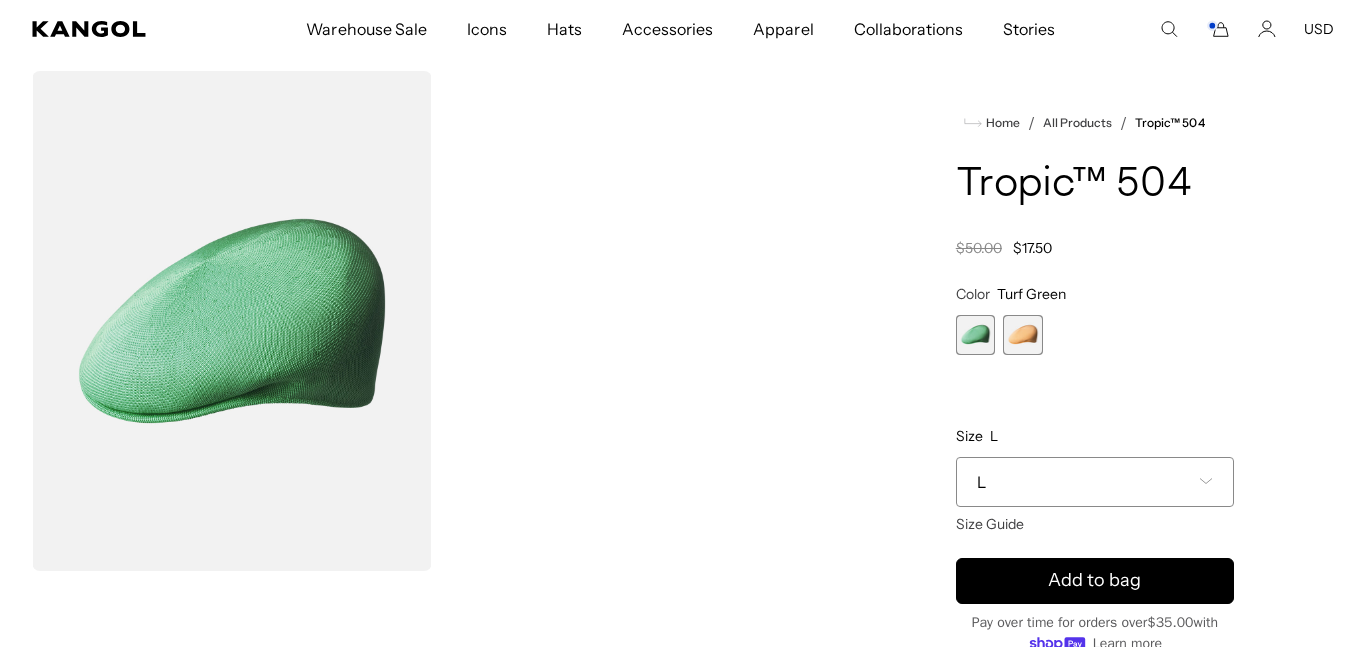scroll, scrollTop: 0, scrollLeft: 0, axis: both 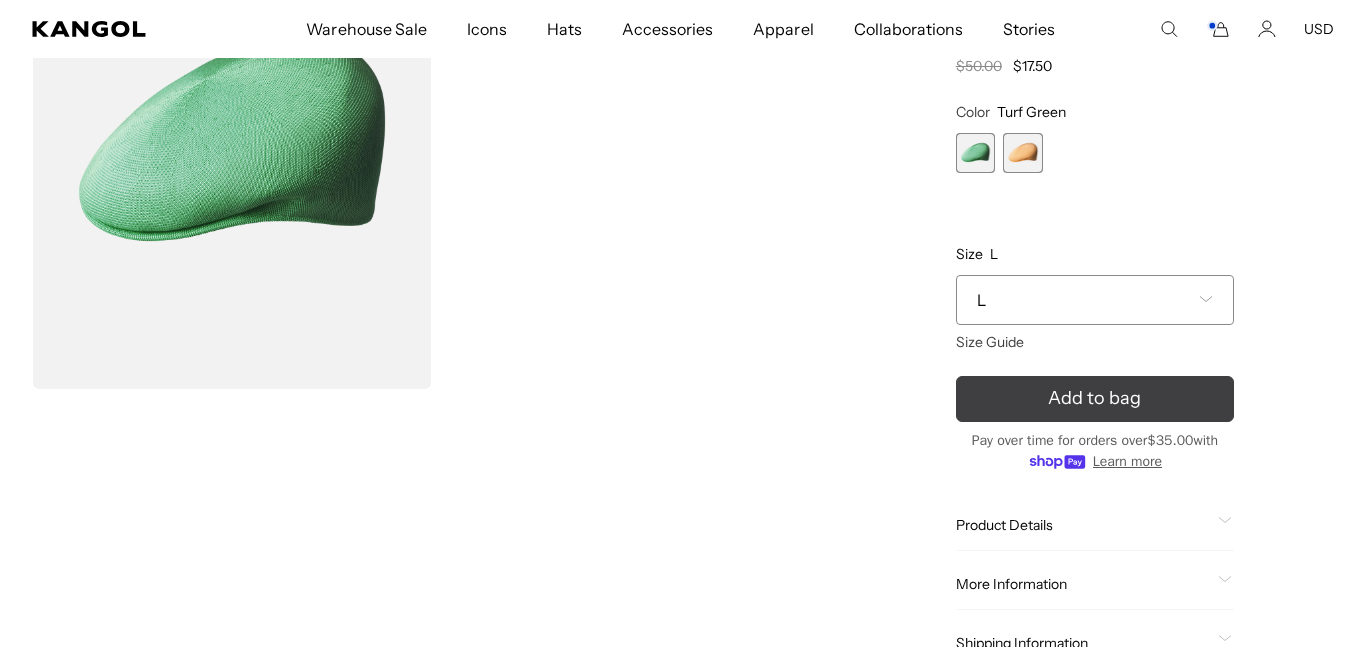 click 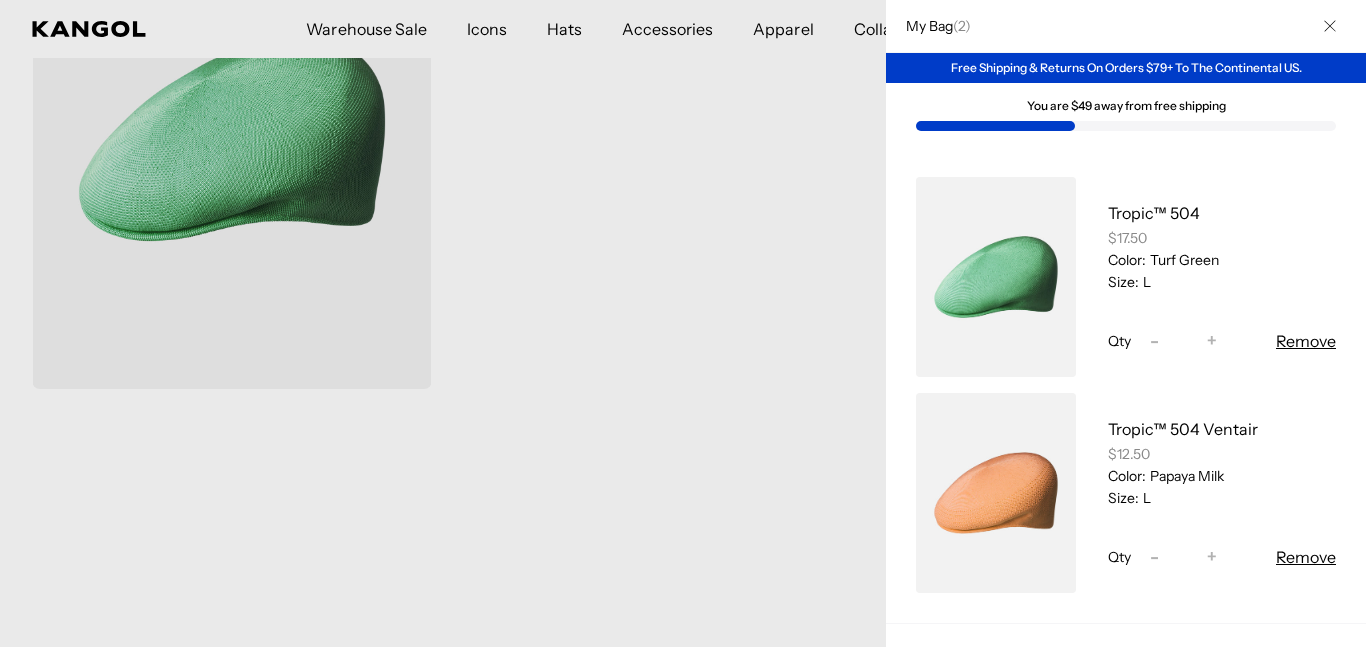 scroll, scrollTop: 0, scrollLeft: 0, axis: both 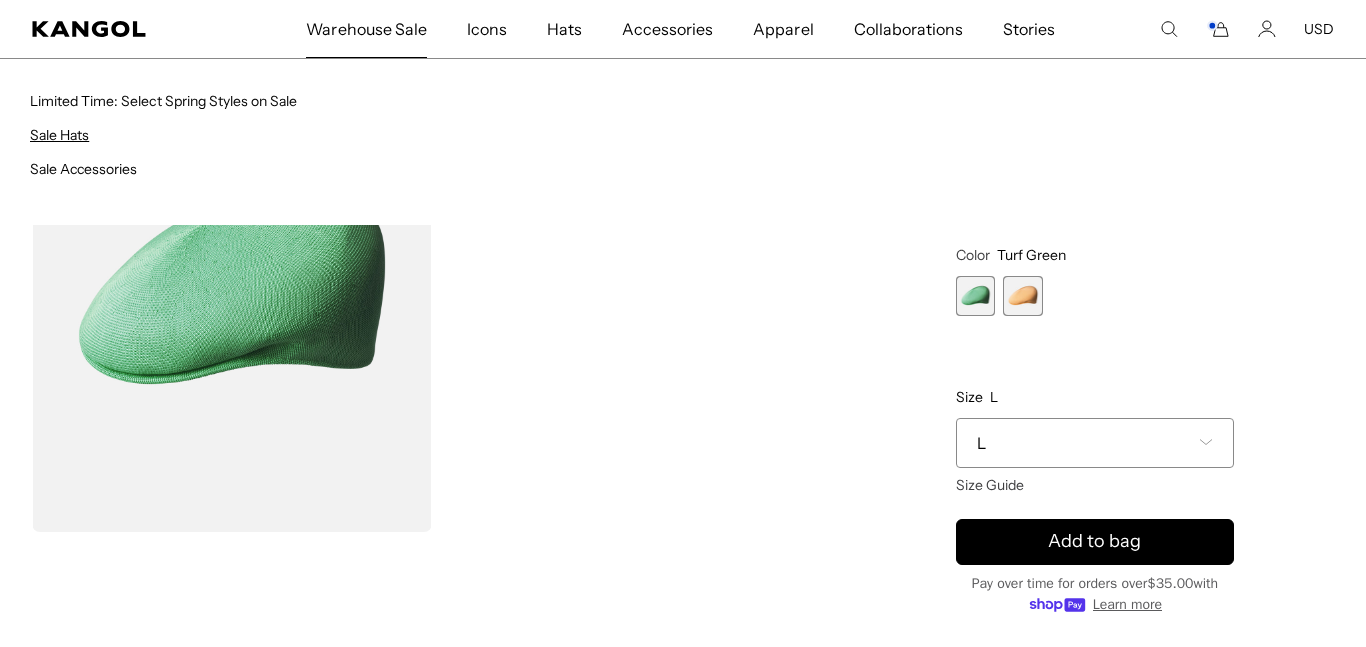 click on "Sale Hats" at bounding box center (59, 135) 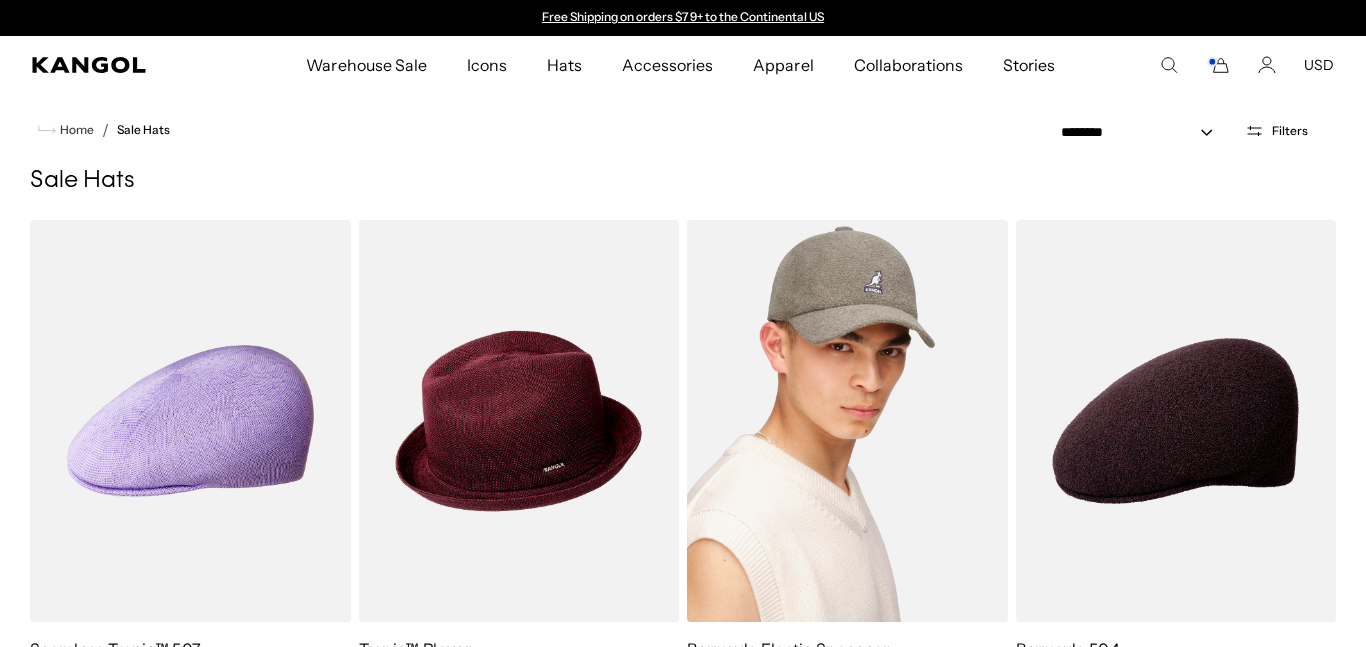 scroll, scrollTop: 344, scrollLeft: 0, axis: vertical 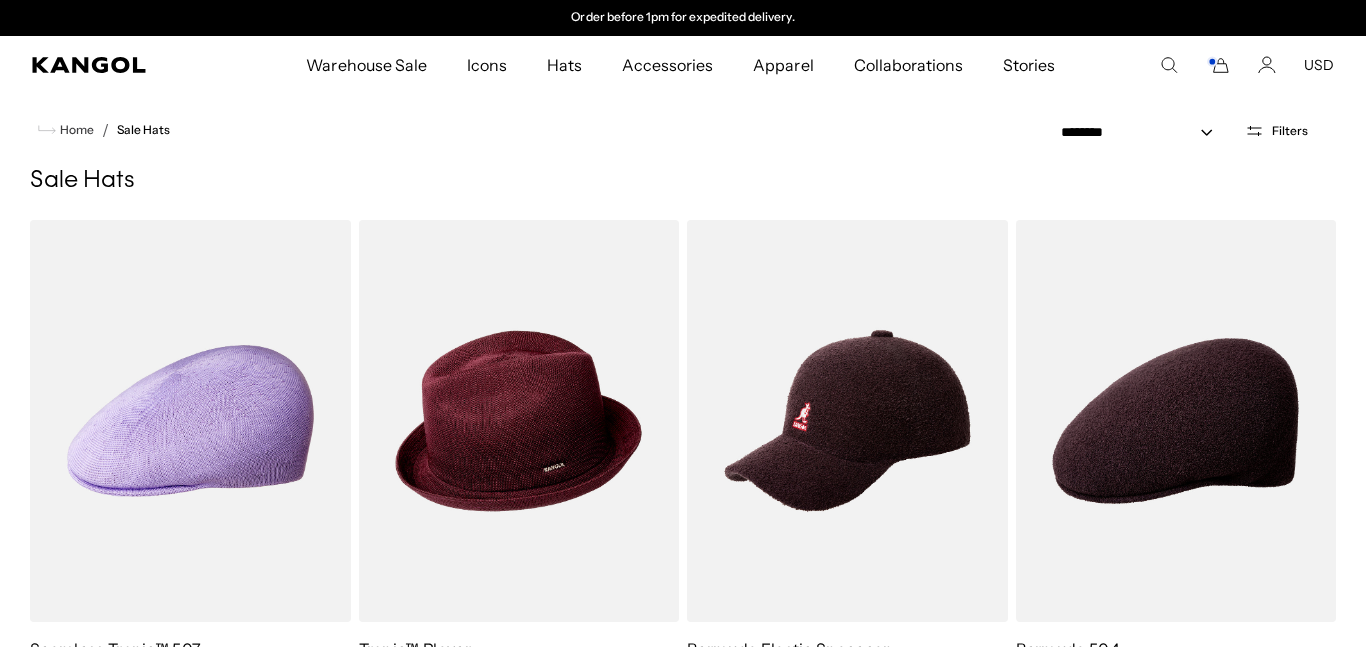 click on "Search here
USD
USD
EUR" at bounding box center (1247, 65) 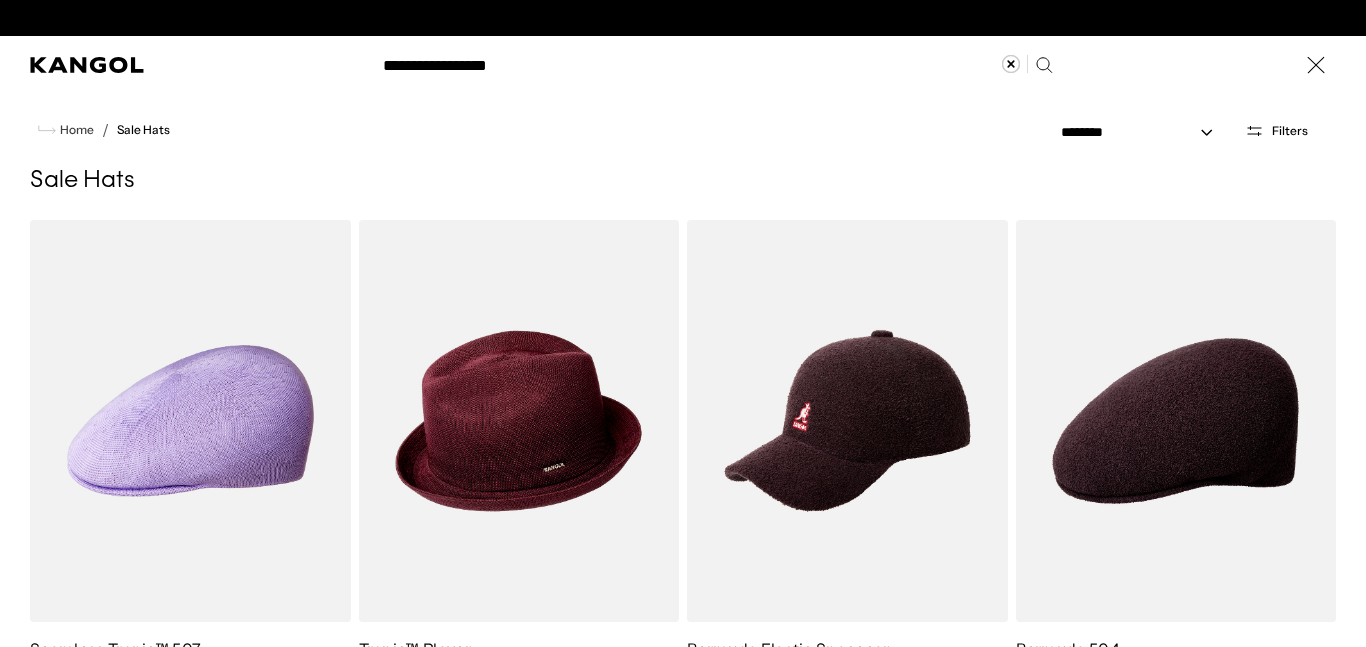 scroll, scrollTop: 0, scrollLeft: 412, axis: horizontal 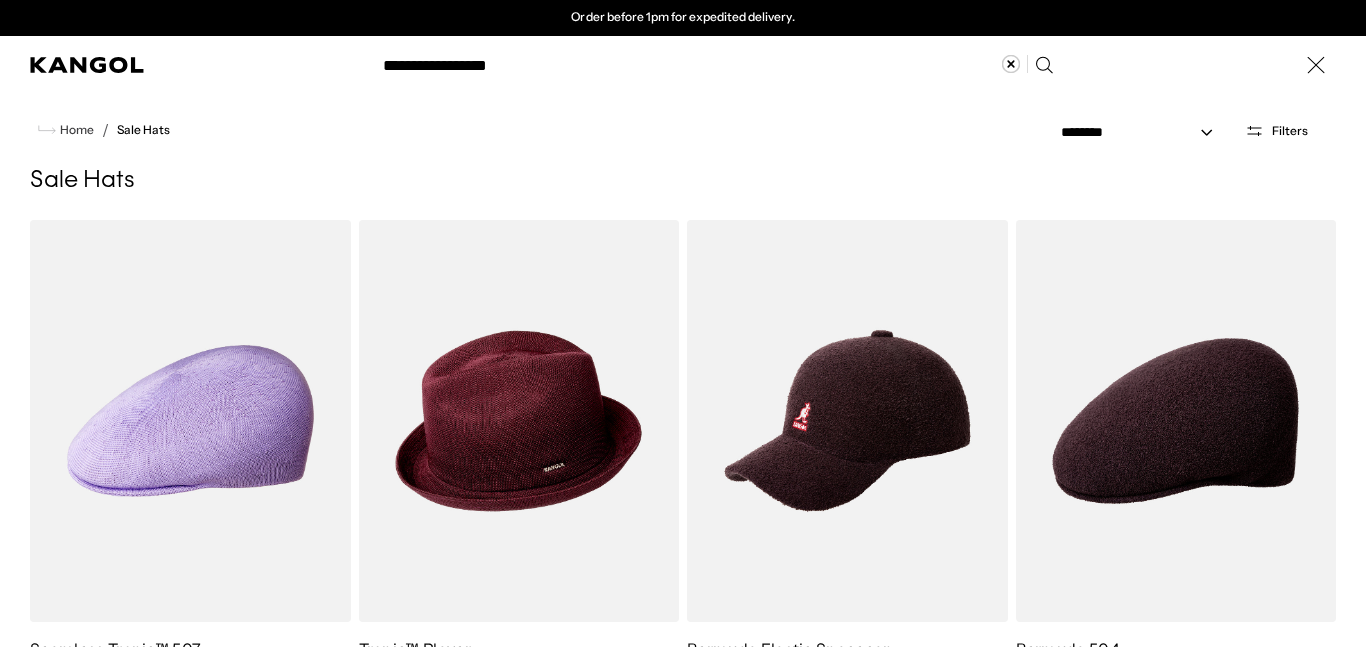 type on "**********" 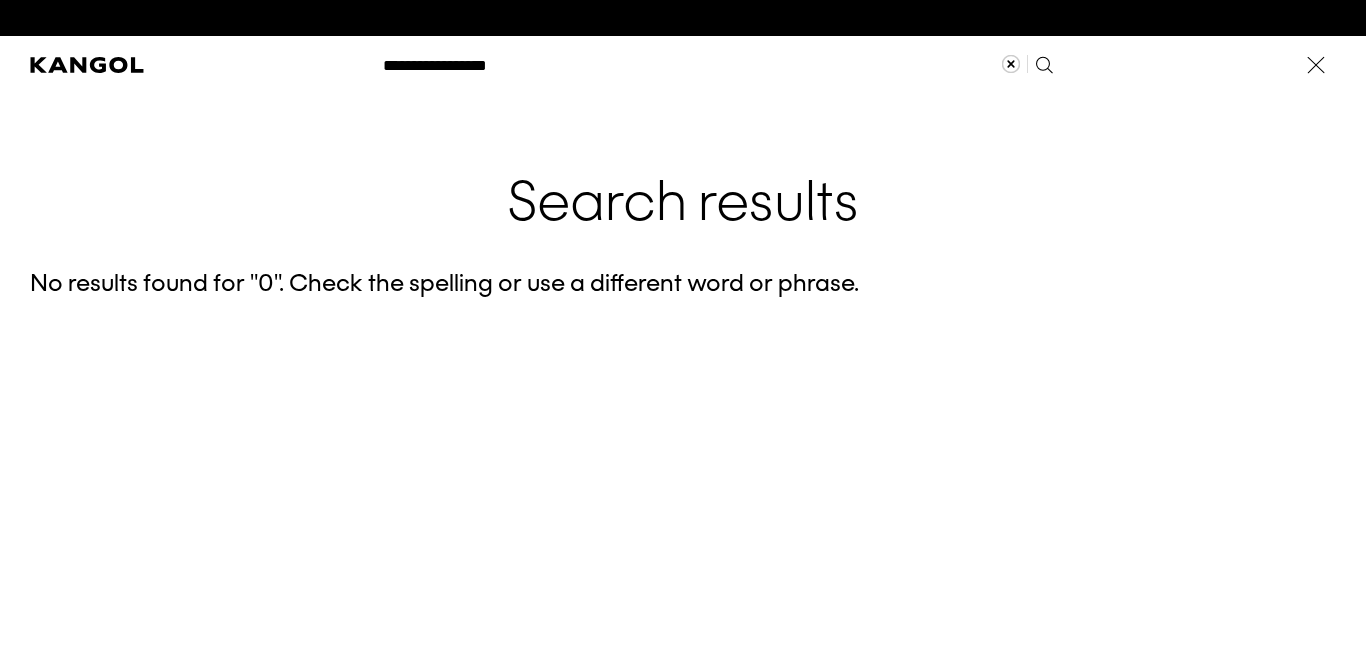 scroll, scrollTop: 0, scrollLeft: 0, axis: both 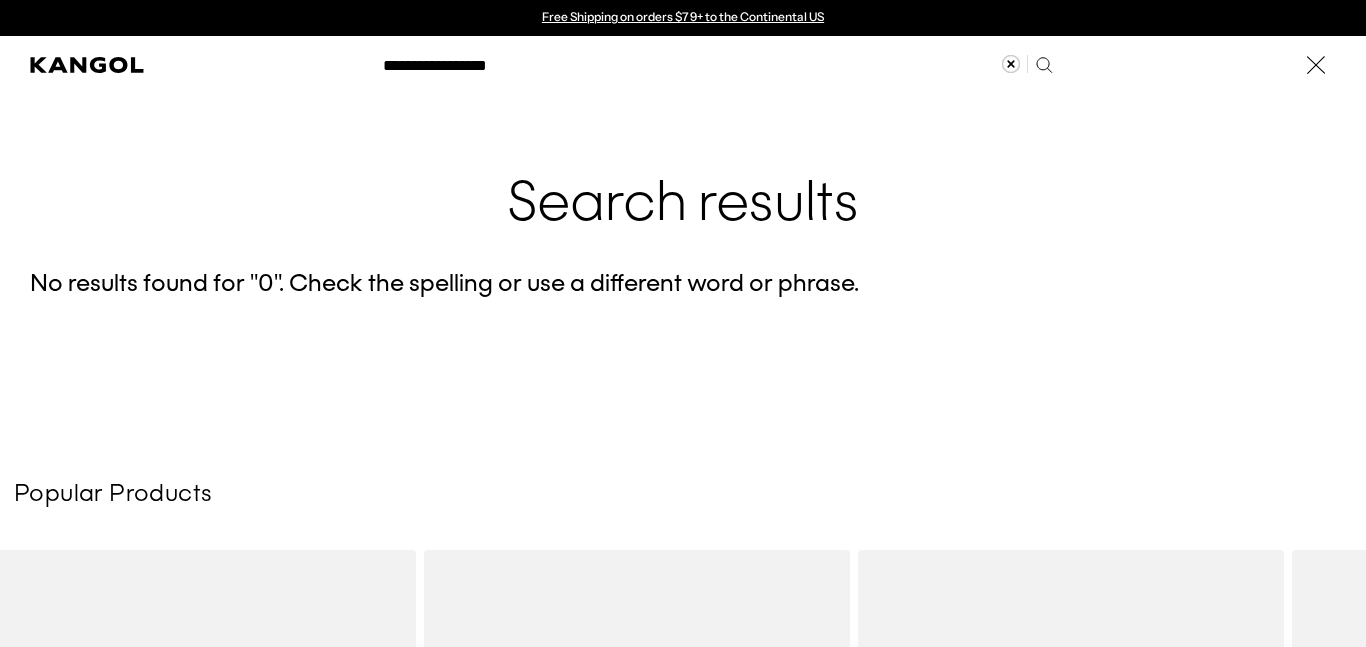 click 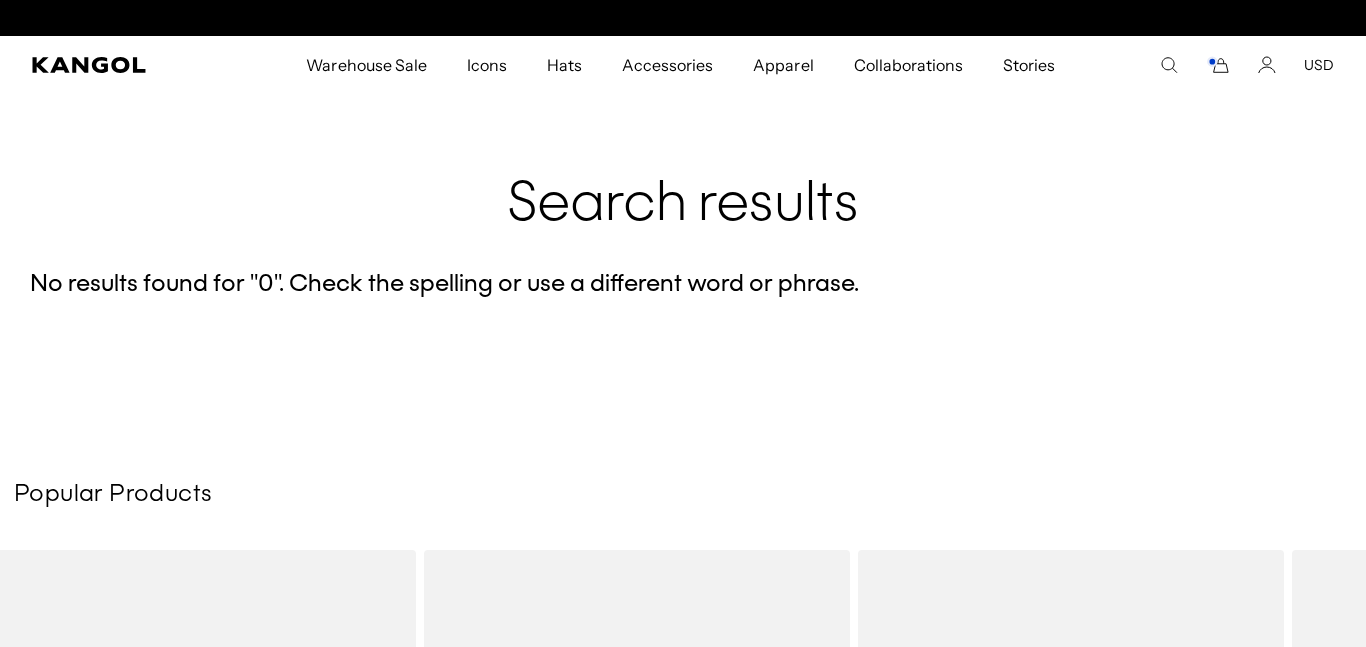scroll, scrollTop: 0, scrollLeft: 412, axis: horizontal 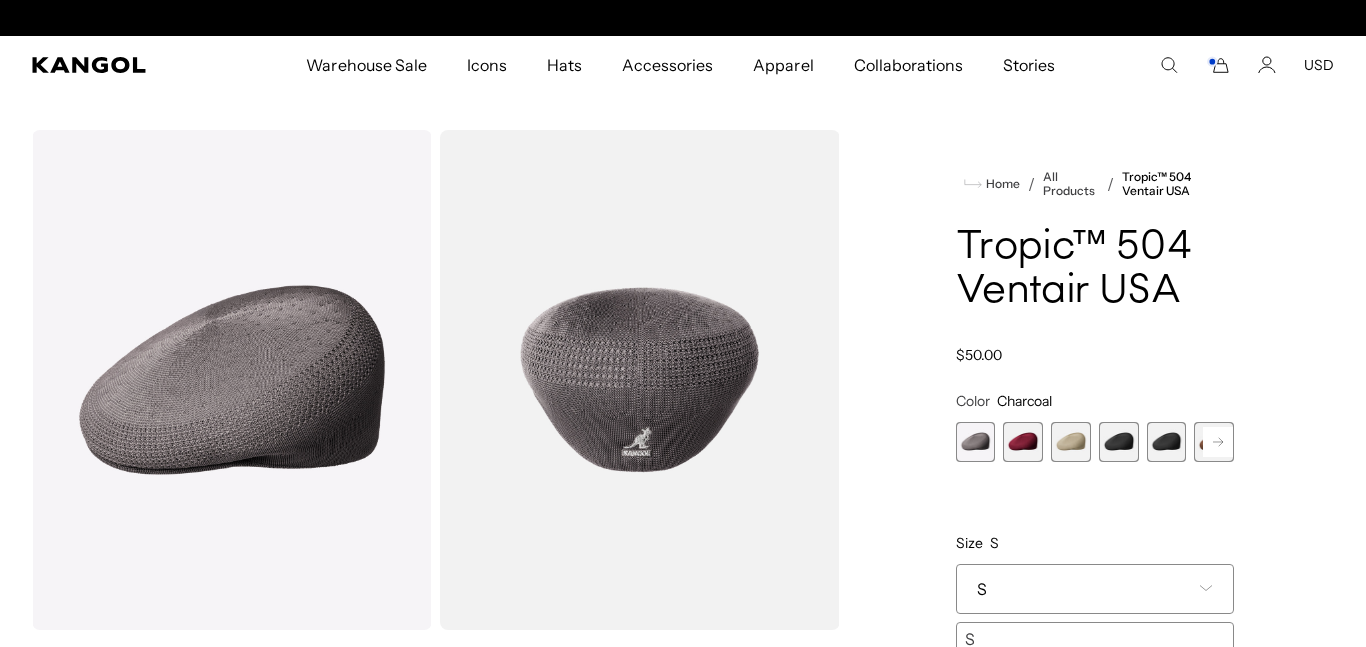 drag, startPoint x: 0, startPoint y: 0, endPoint x: 1207, endPoint y: 406, distance: 1273.454 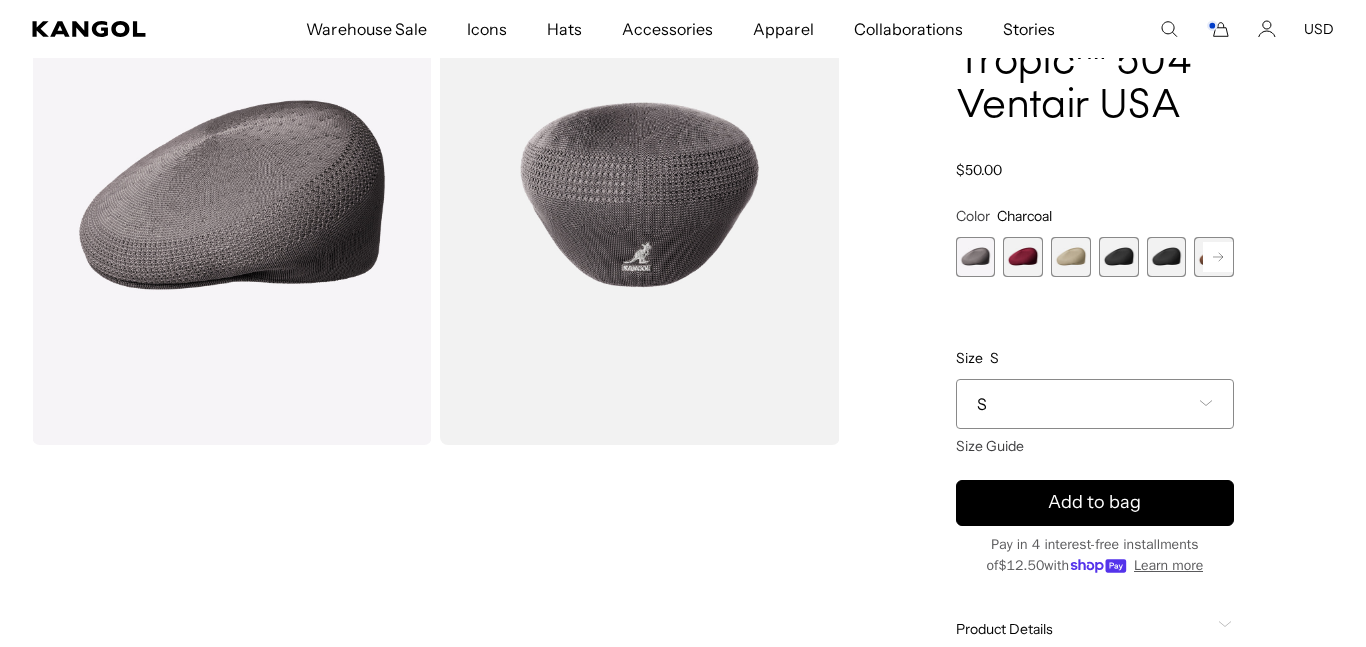 scroll, scrollTop: 0, scrollLeft: 412, axis: horizontal 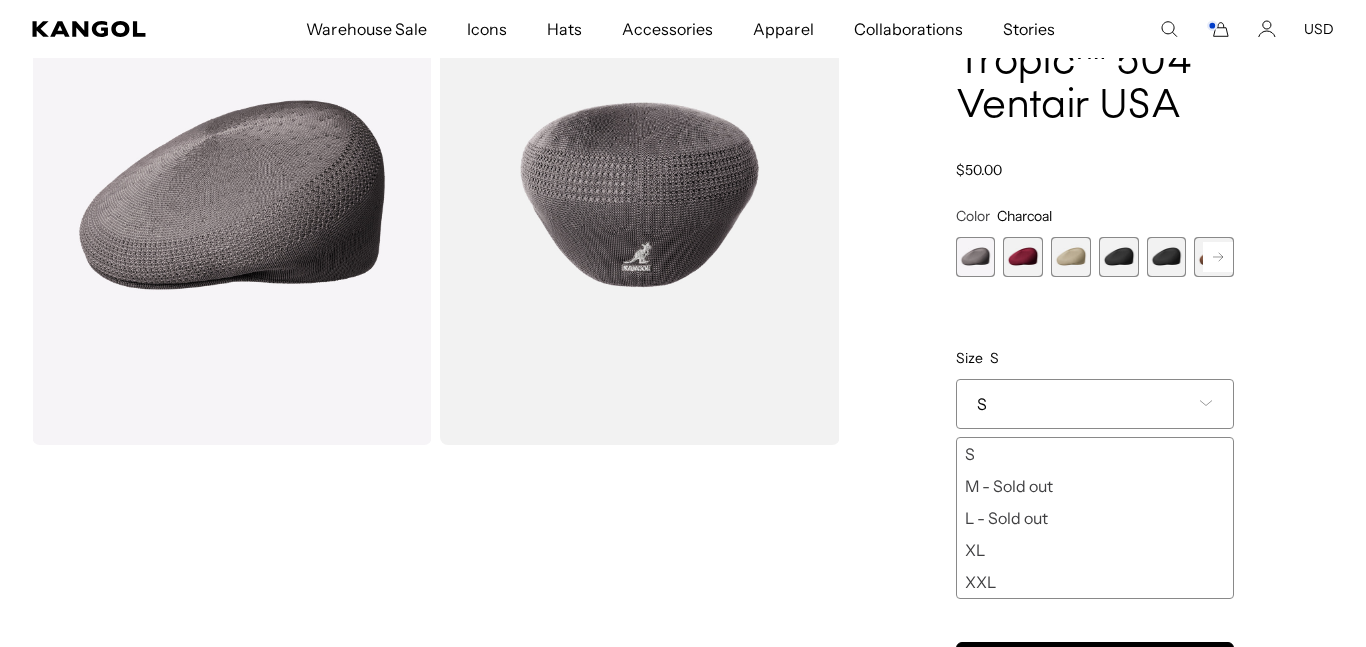 click 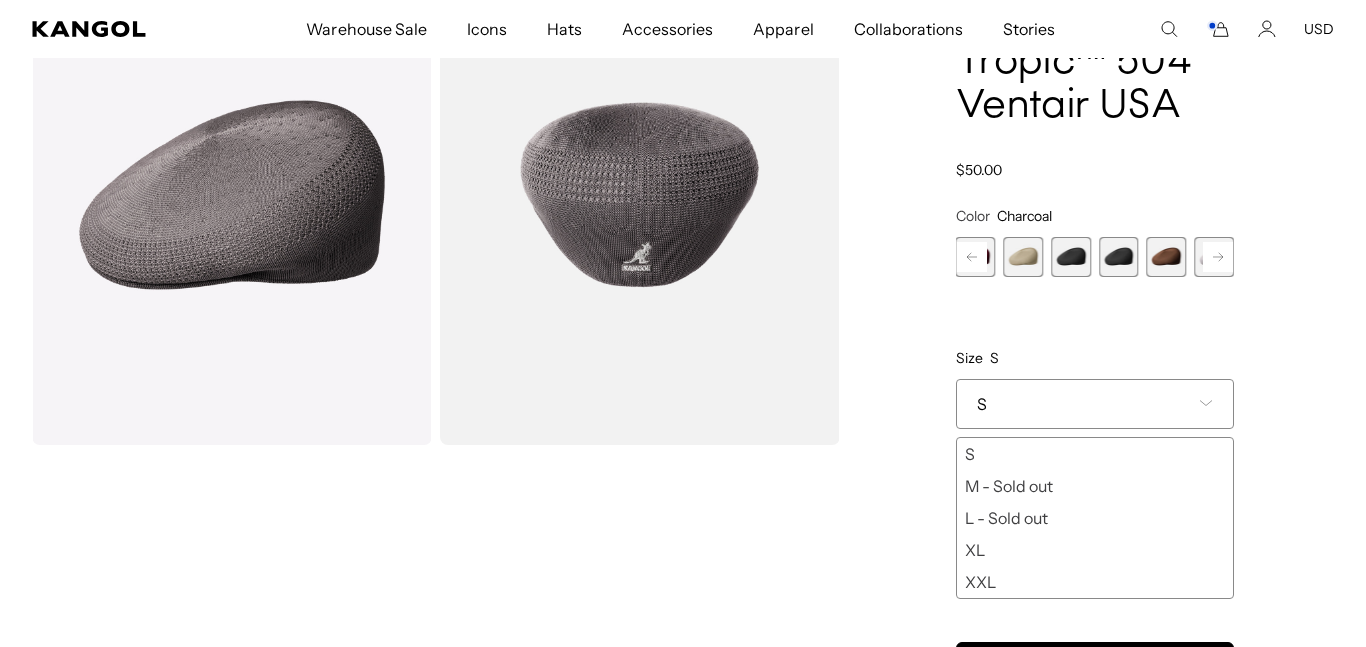 scroll, scrollTop: 0, scrollLeft: 412, axis: horizontal 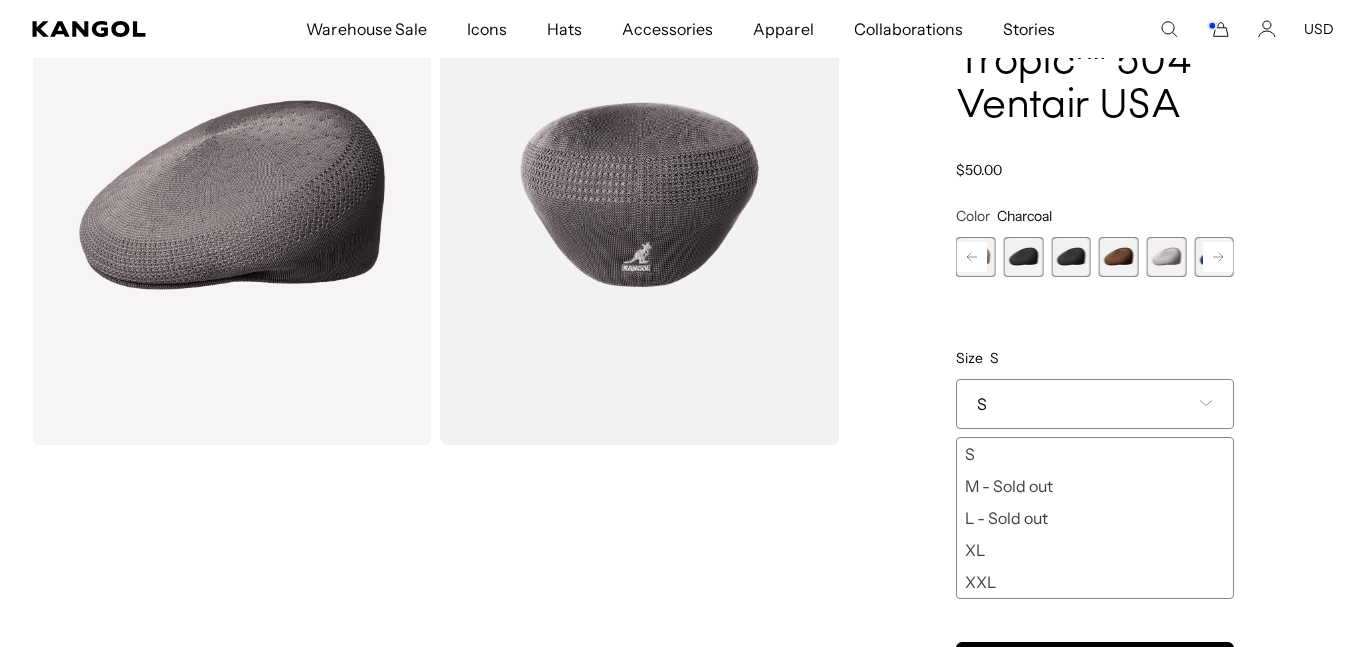 click at bounding box center (1167, 257) 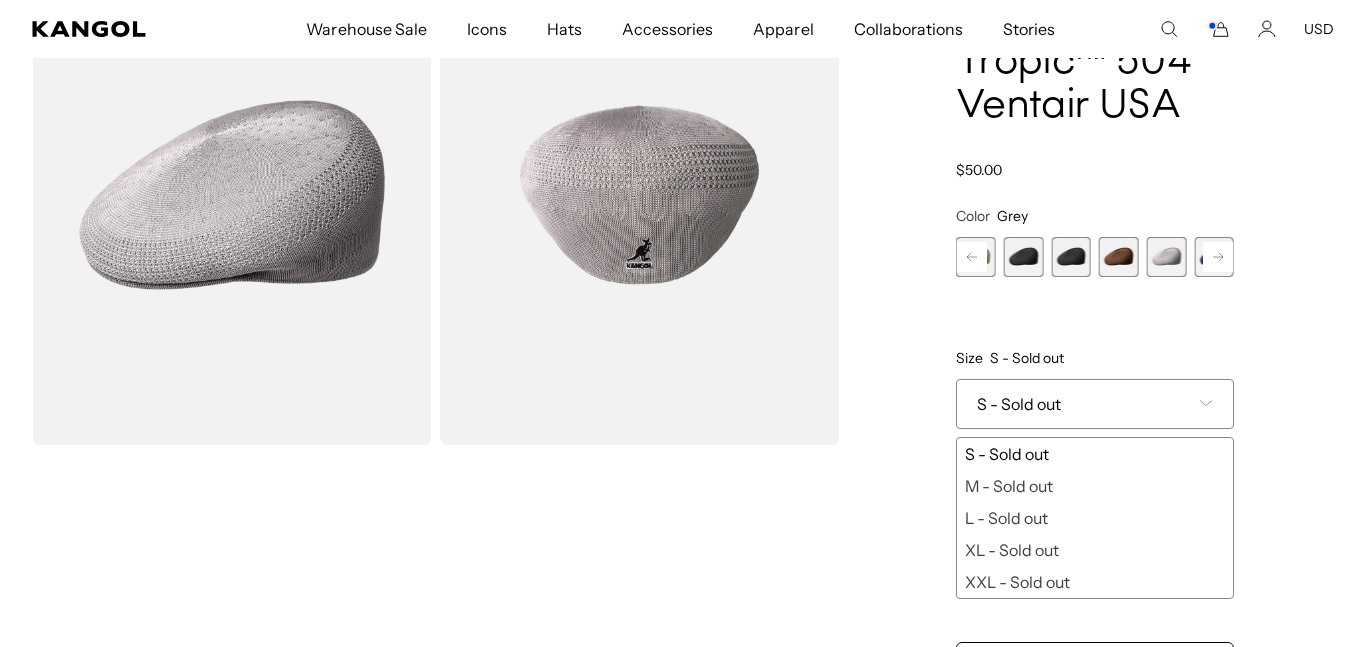 scroll, scrollTop: 0, scrollLeft: 412, axis: horizontal 